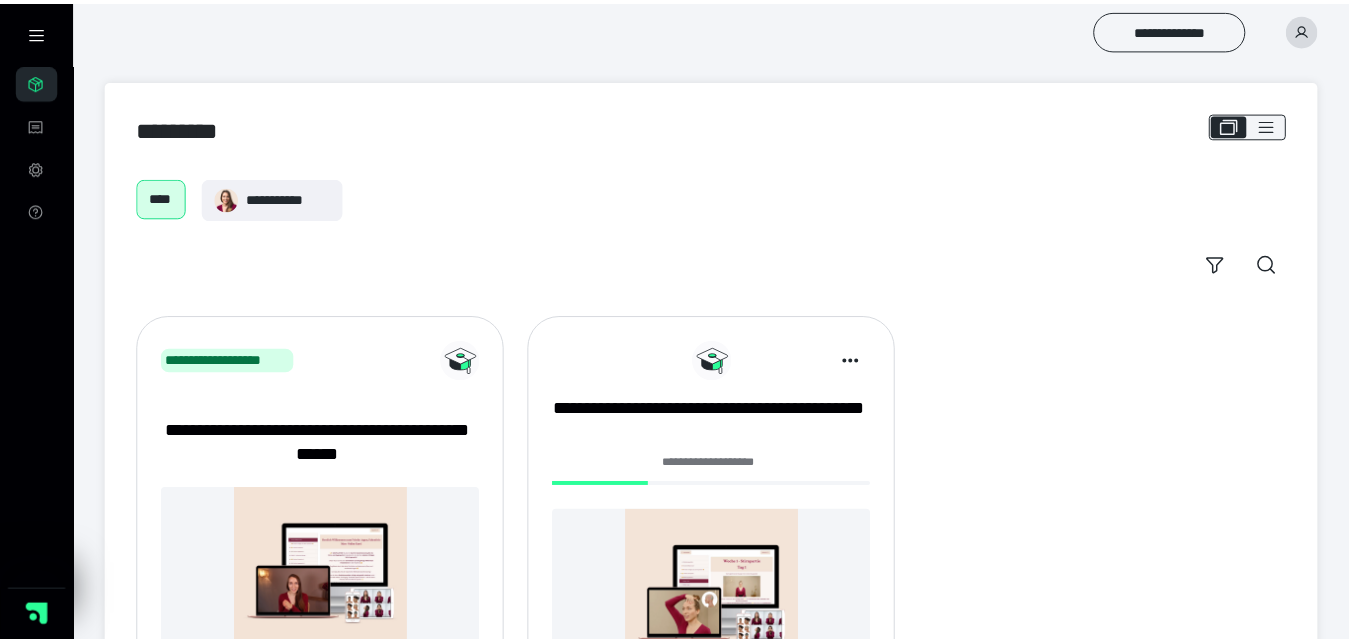 scroll, scrollTop: 0, scrollLeft: 0, axis: both 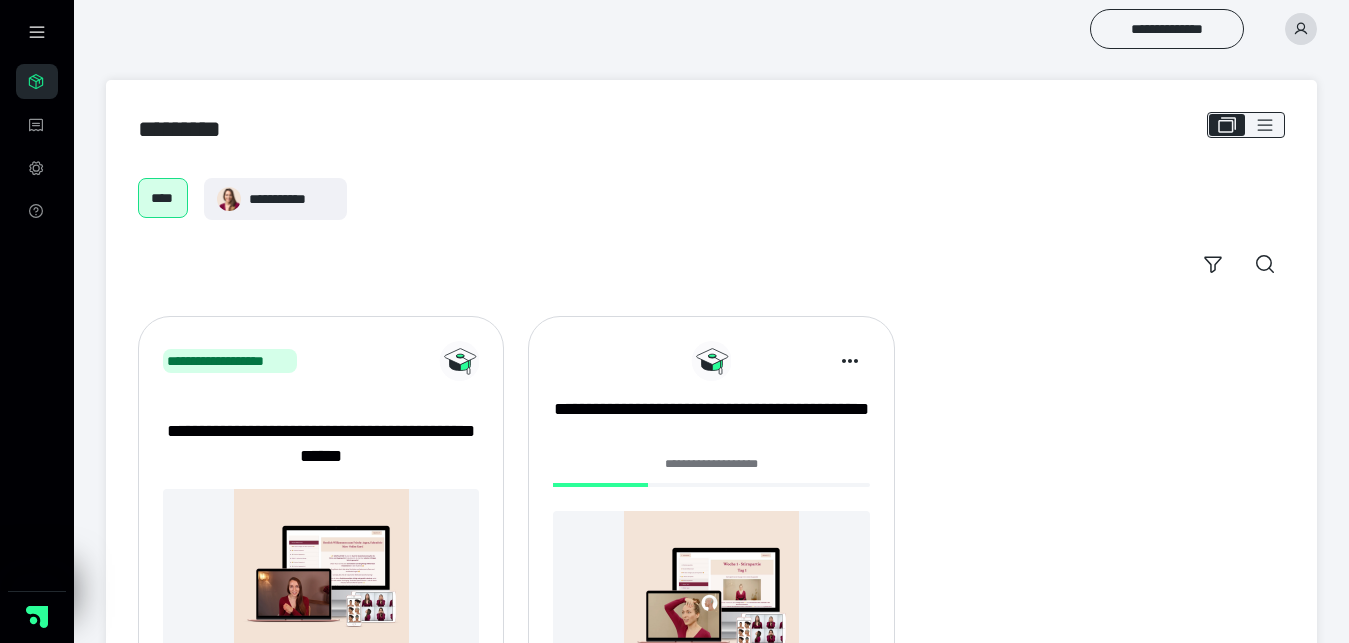 click on "**********" at bounding box center (711, 464) 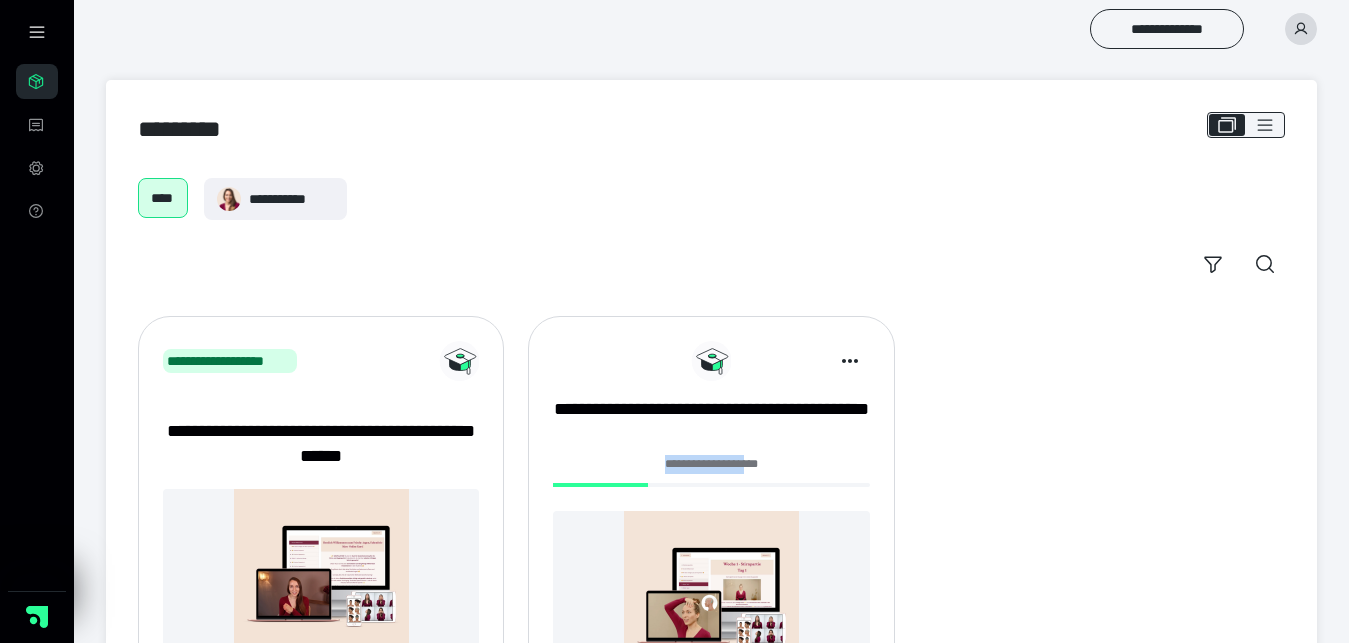 click on "**********" at bounding box center [711, 464] 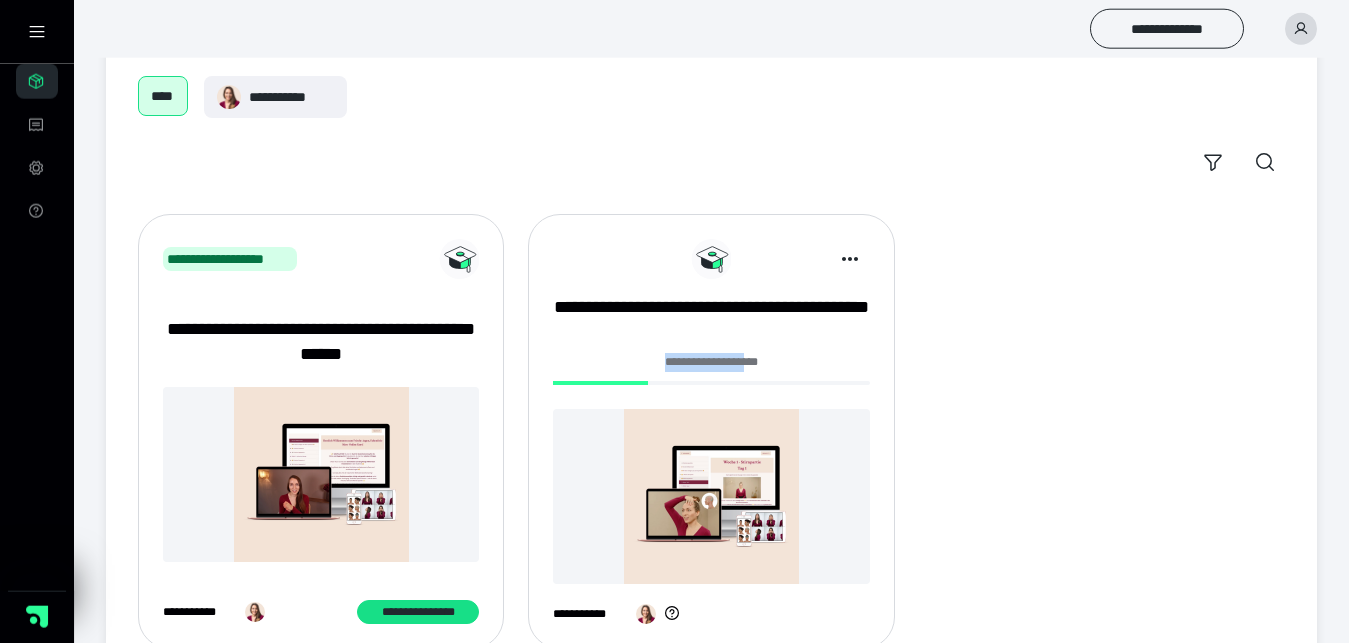 scroll, scrollTop: 164, scrollLeft: 0, axis: vertical 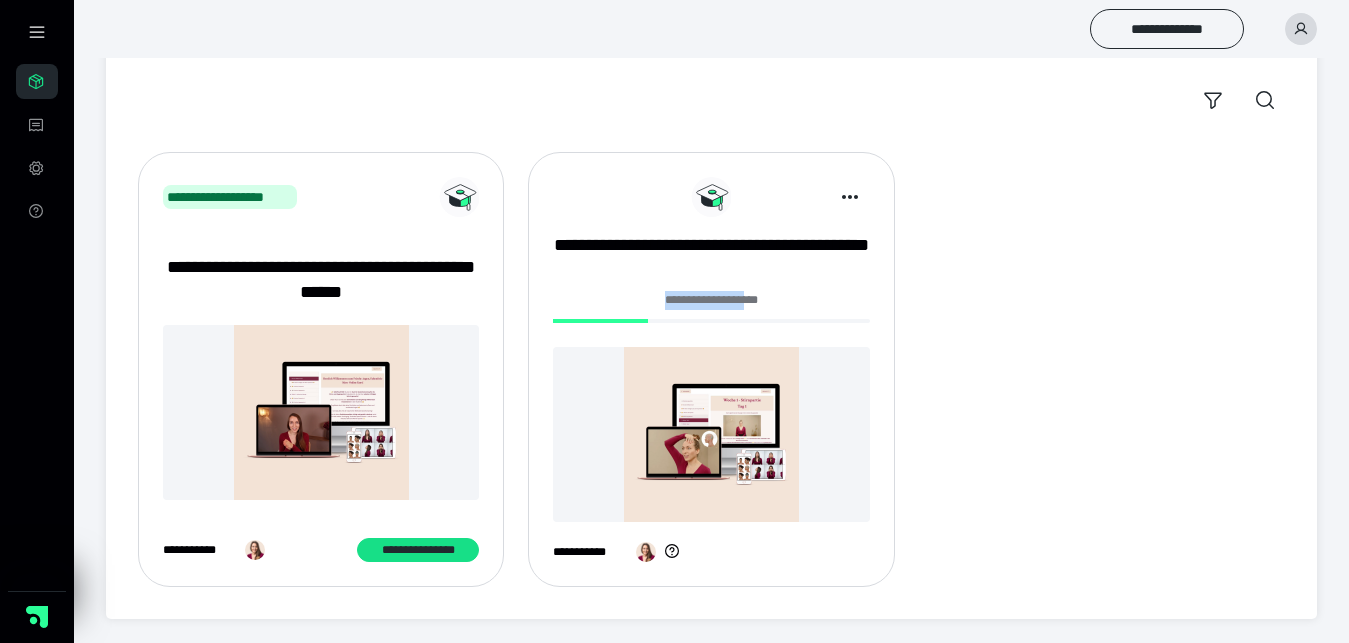 click at bounding box center [711, 434] 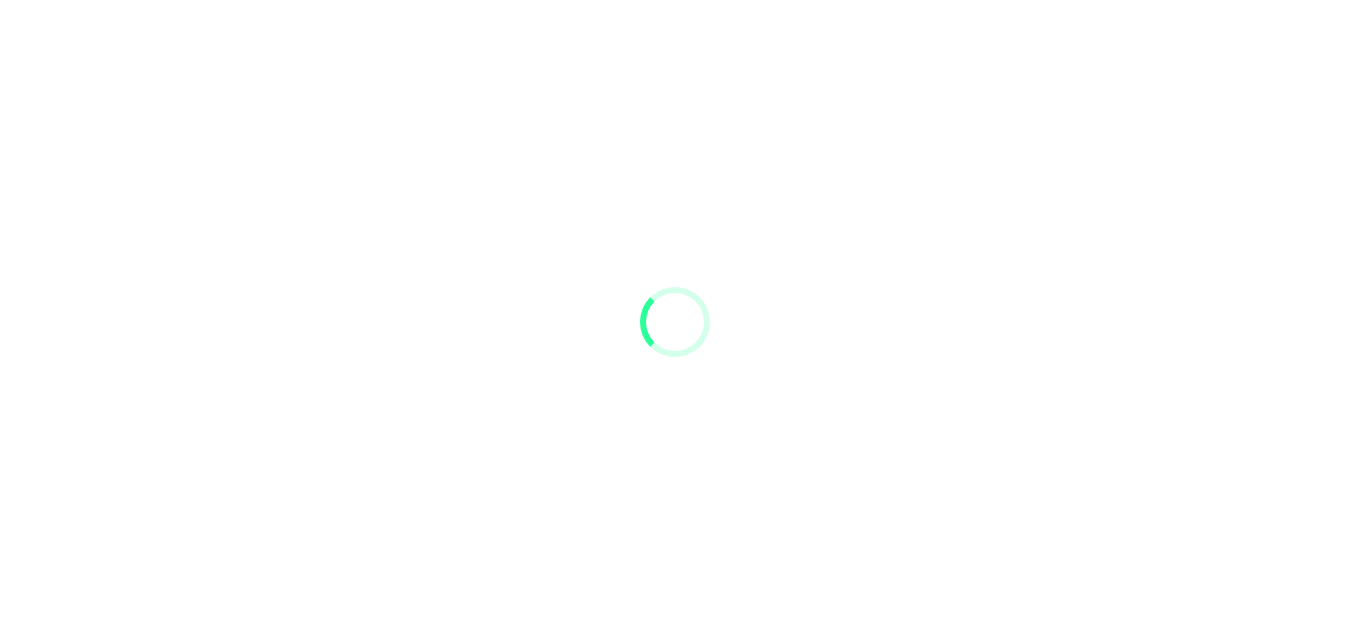 scroll, scrollTop: 0, scrollLeft: 0, axis: both 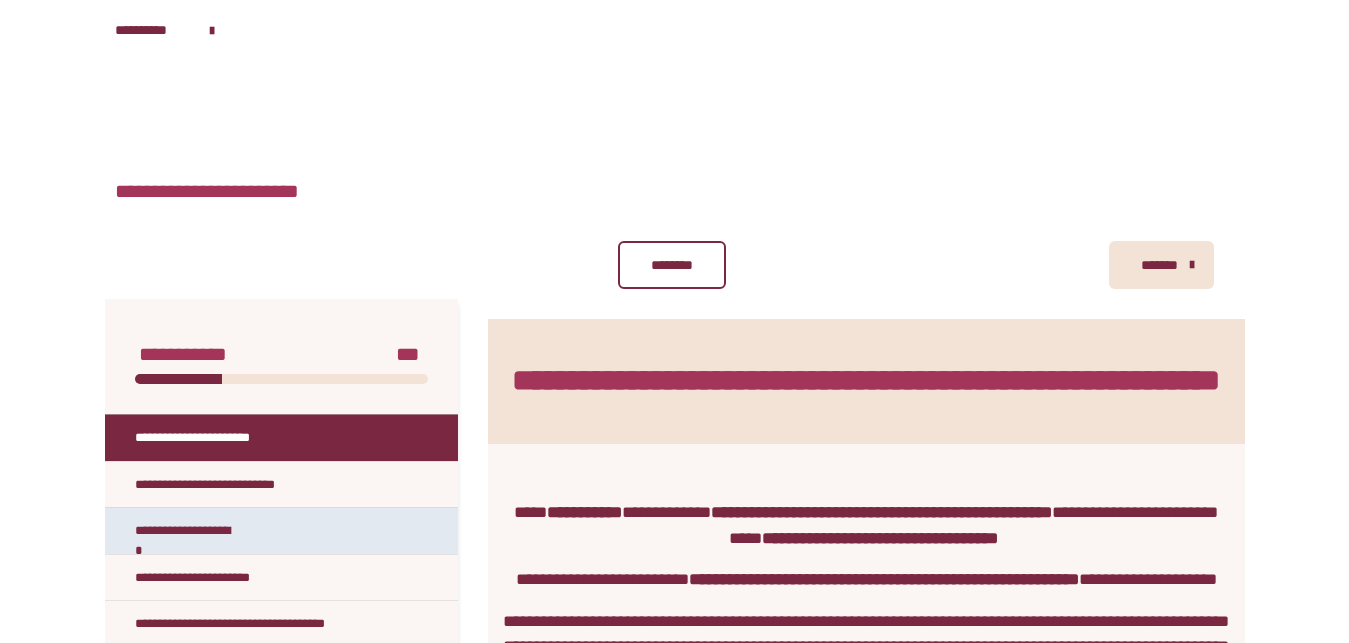 click on "**********" at bounding box center [281, 1282] 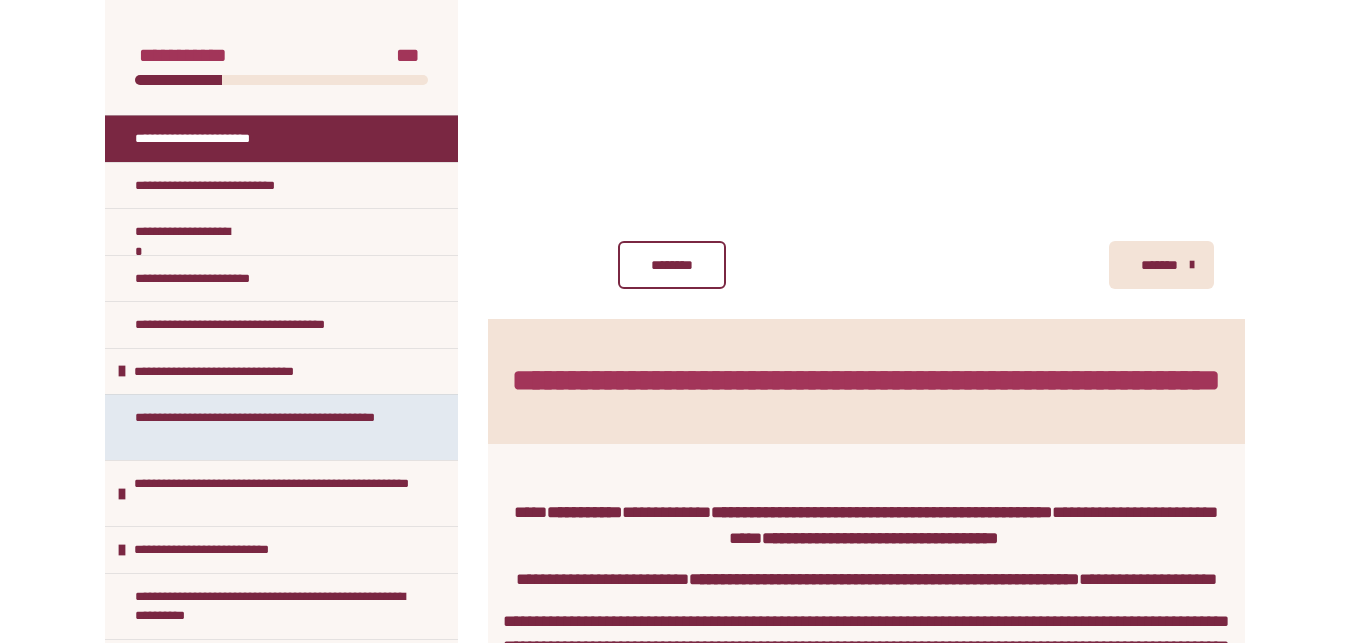 click on "**********" at bounding box center (273, 427) 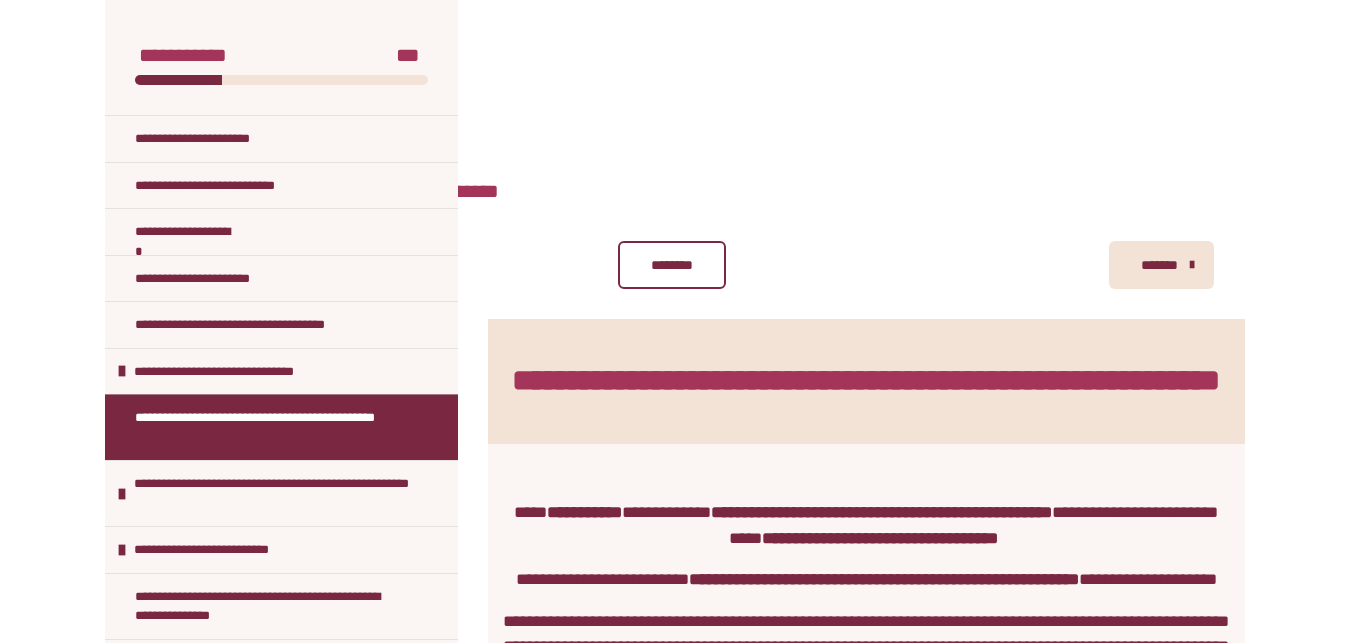 click on "**********" at bounding box center (265, 427) 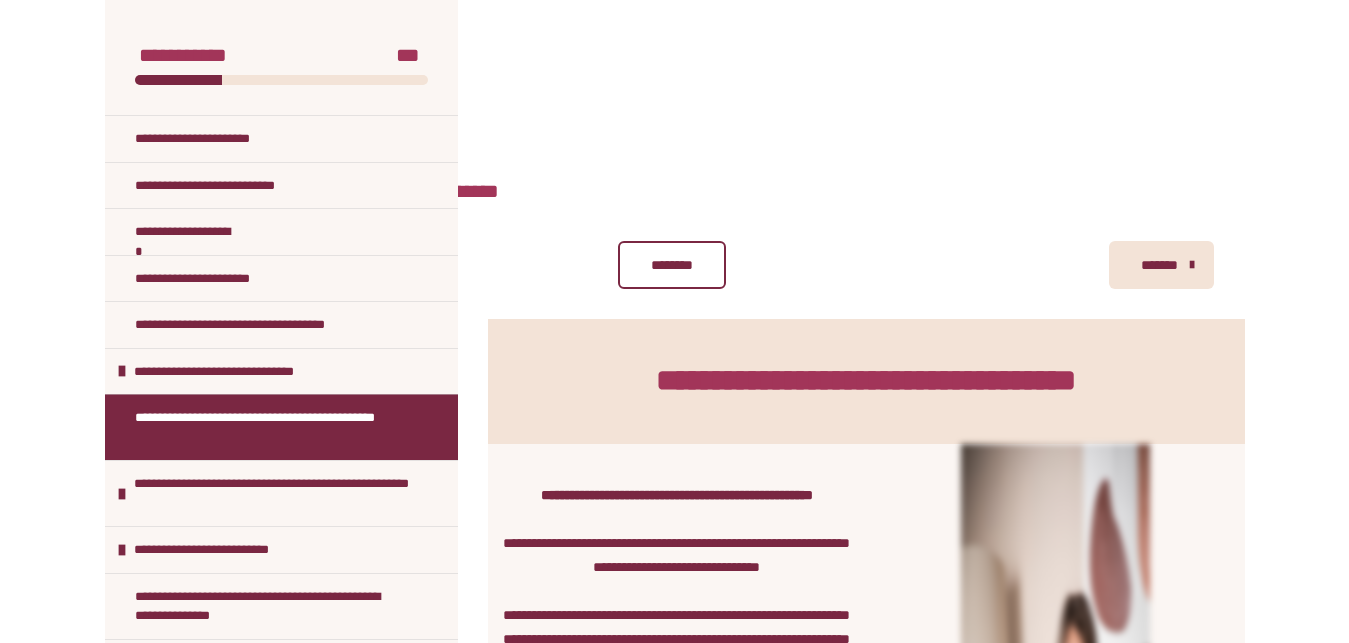 click on "**********" at bounding box center (265, 427) 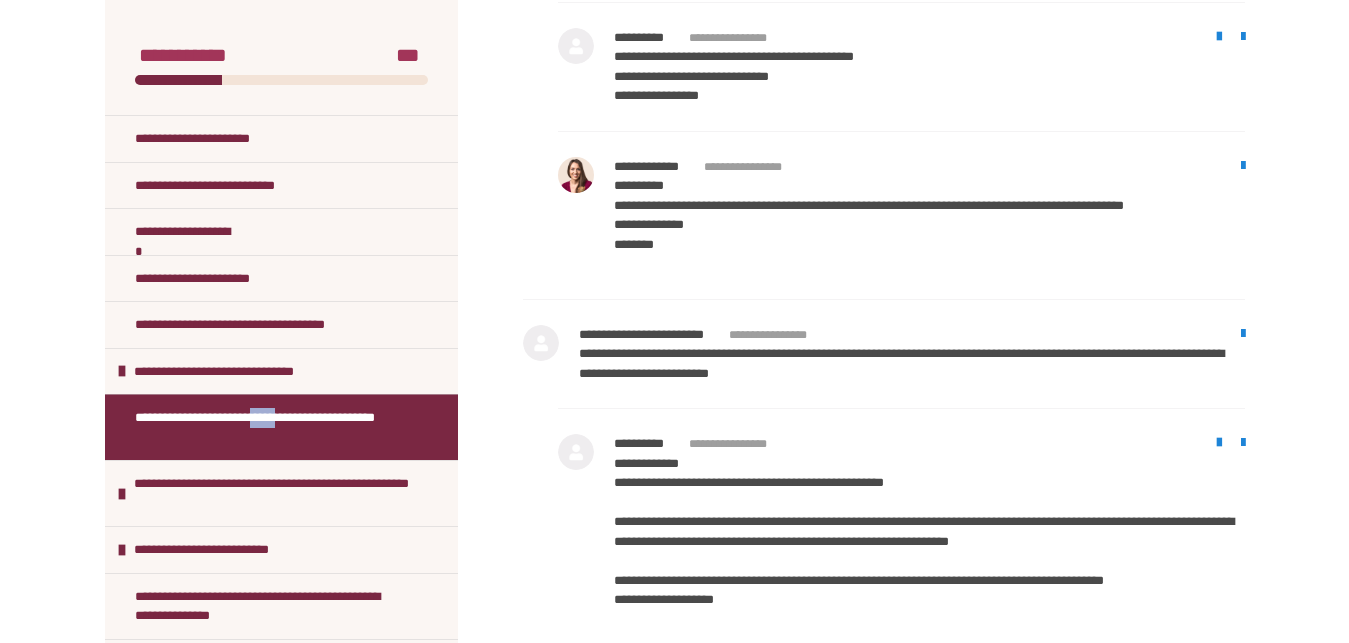scroll, scrollTop: 13943, scrollLeft: 0, axis: vertical 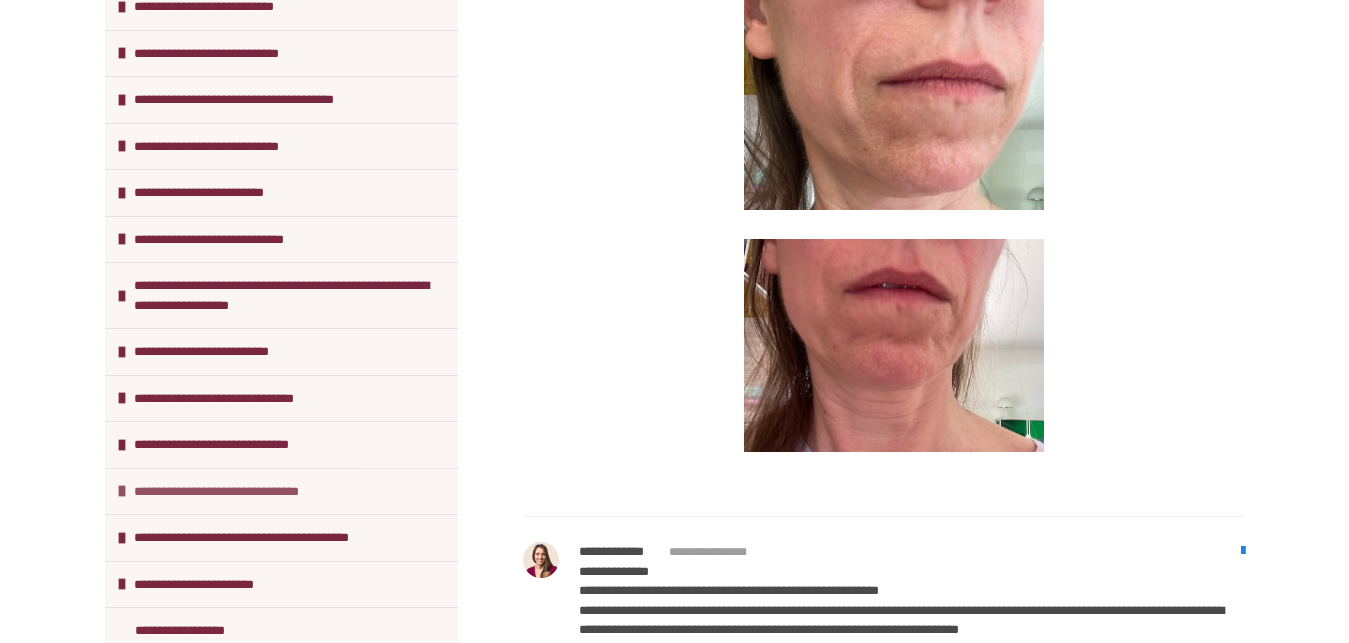 click on "**********" at bounding box center (234, 492) 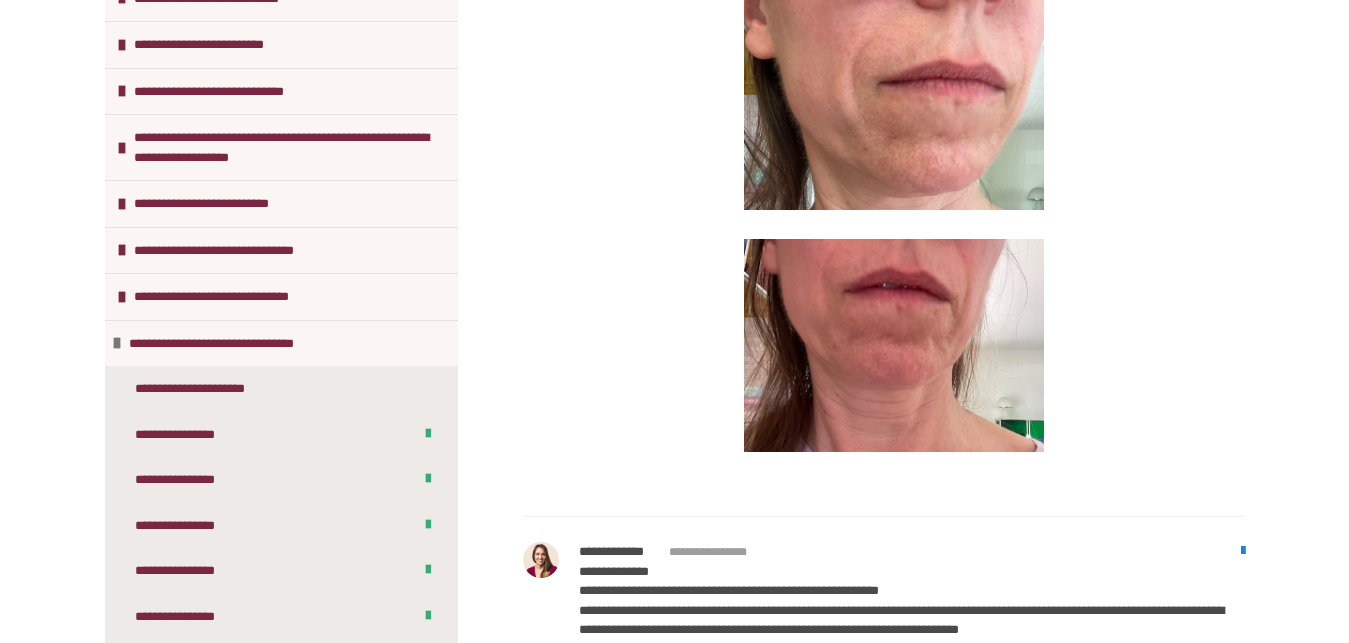 scroll, scrollTop: 1536, scrollLeft: 0, axis: vertical 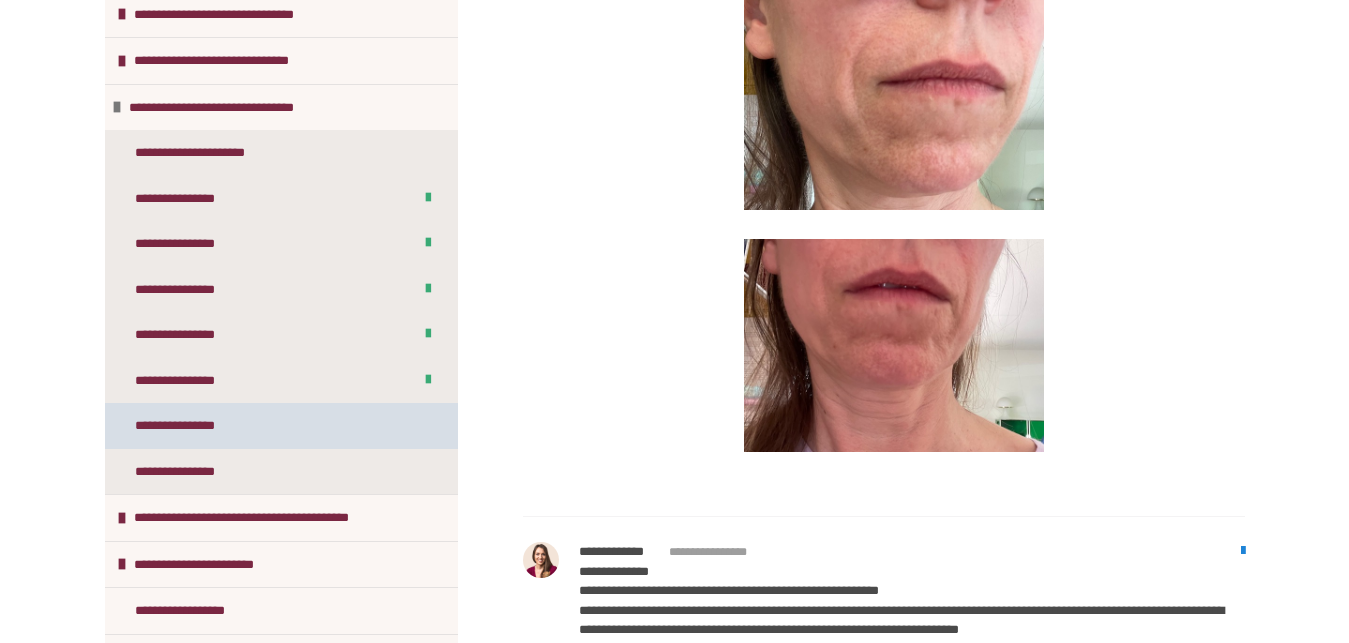 click on "**********" at bounding box center [186, 426] 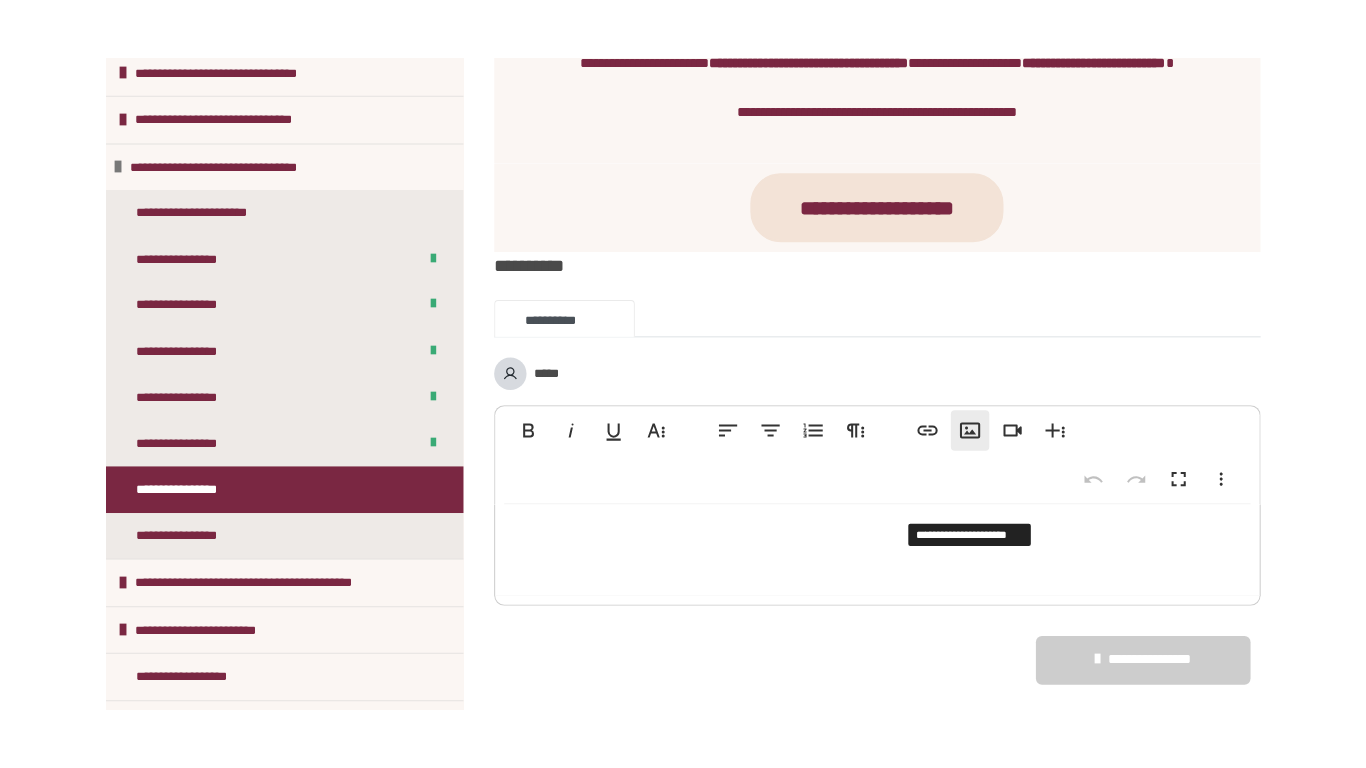 scroll, scrollTop: 614, scrollLeft: 0, axis: vertical 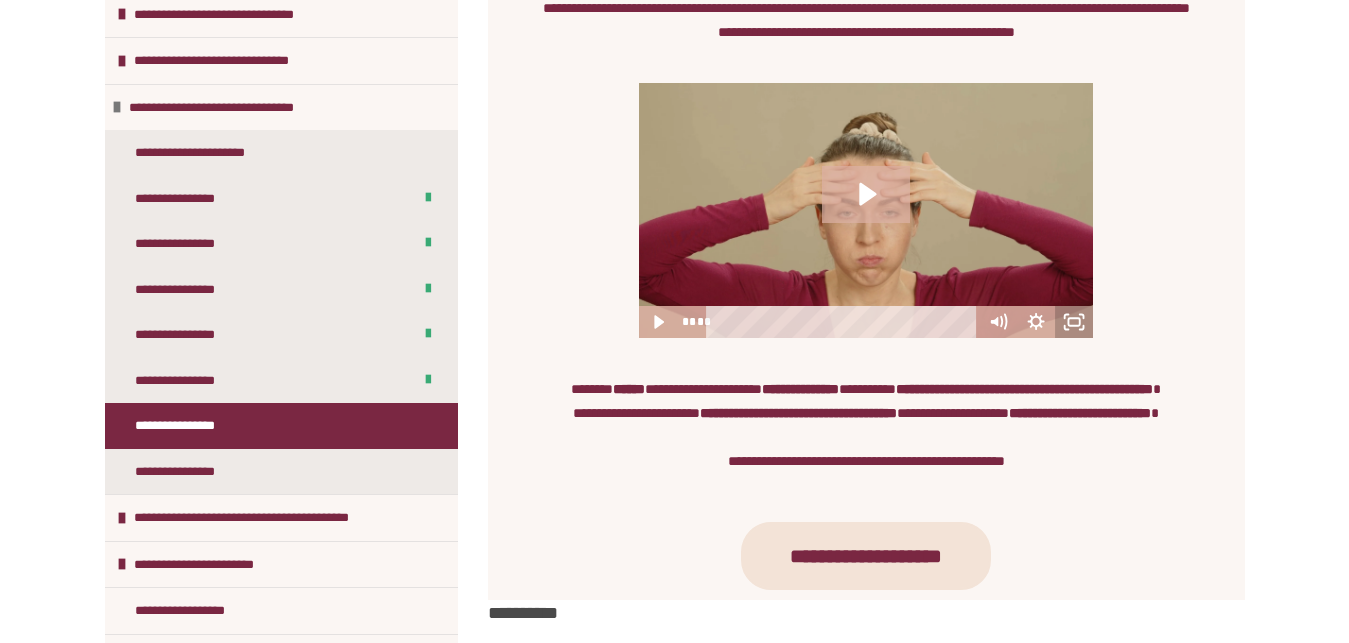 click 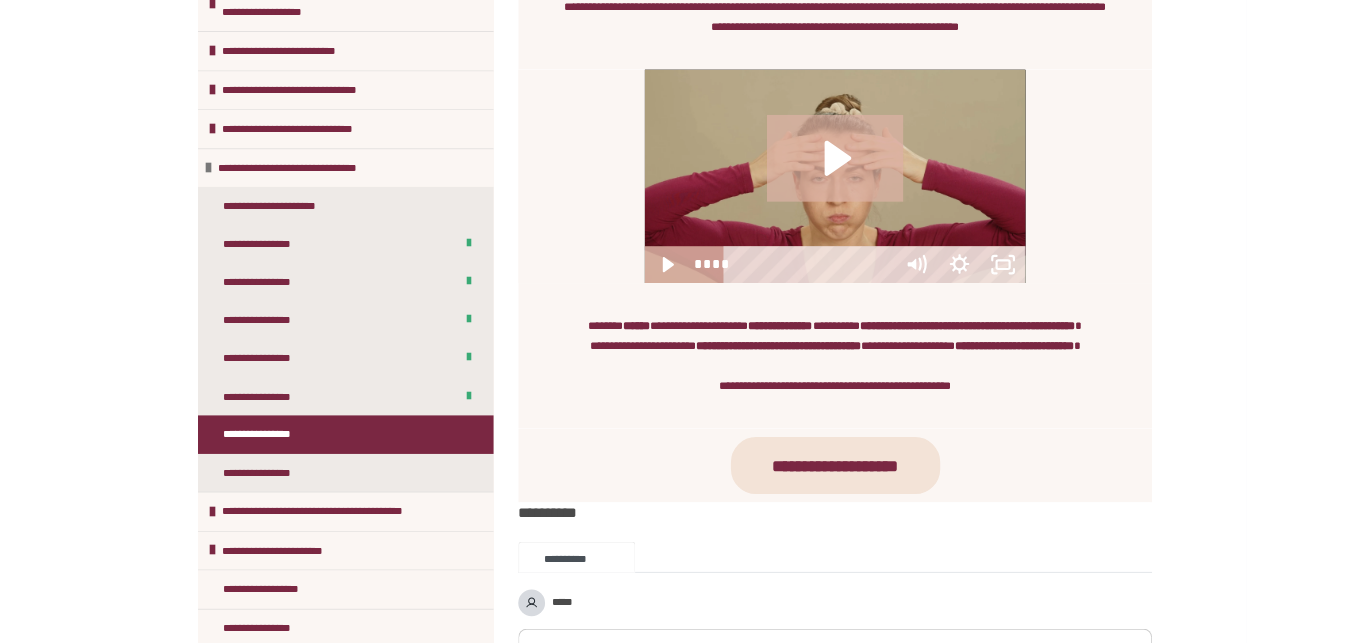 scroll, scrollTop: 1443, scrollLeft: 0, axis: vertical 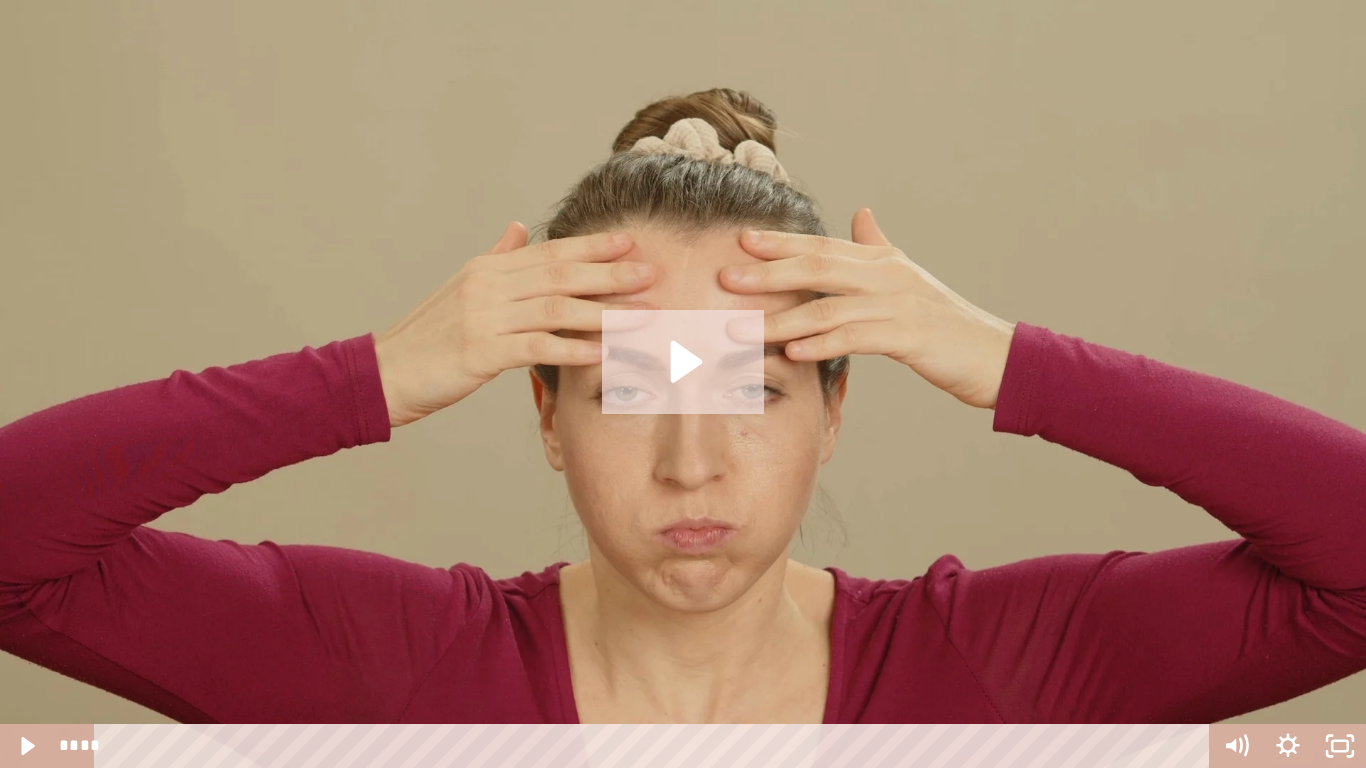 click 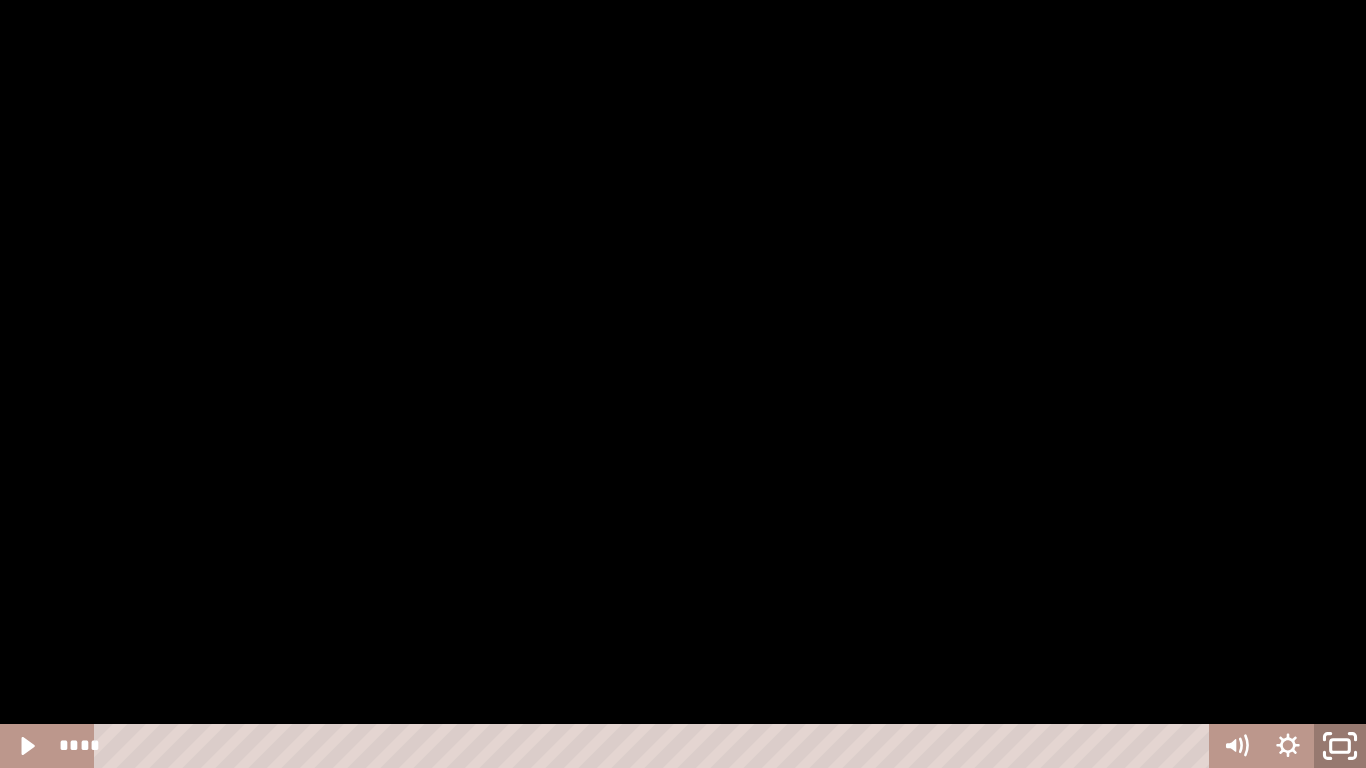 click 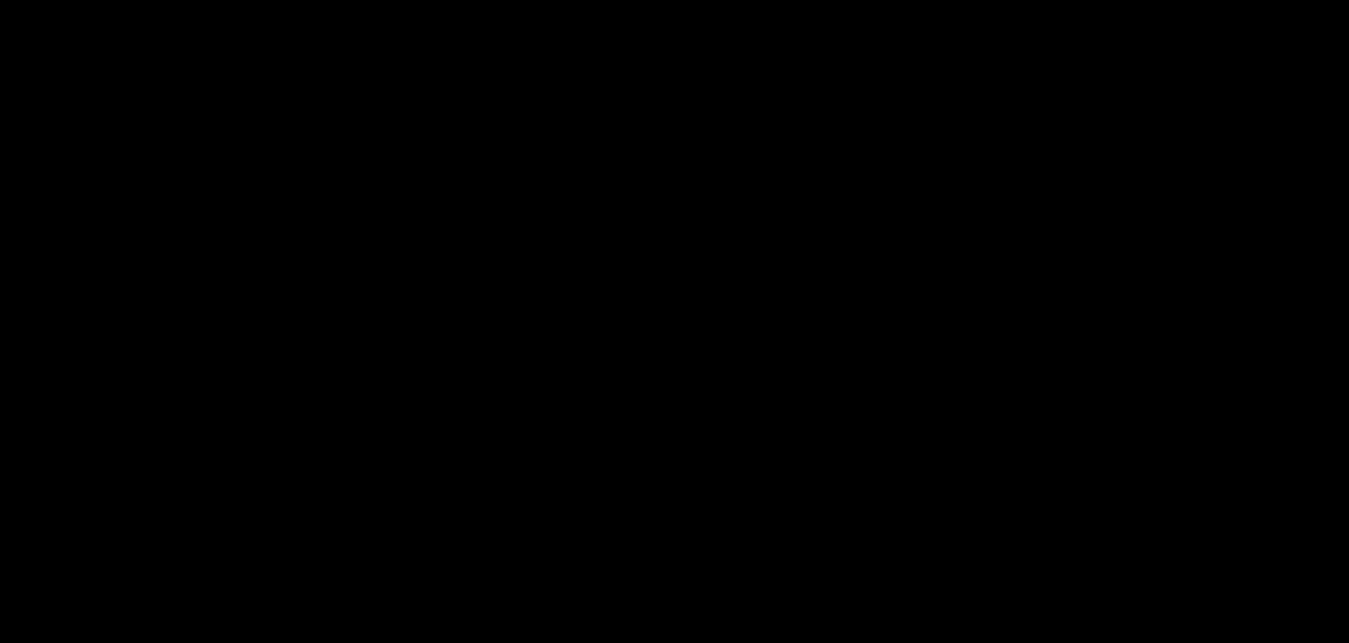 scroll, scrollTop: 104, scrollLeft: 0, axis: vertical 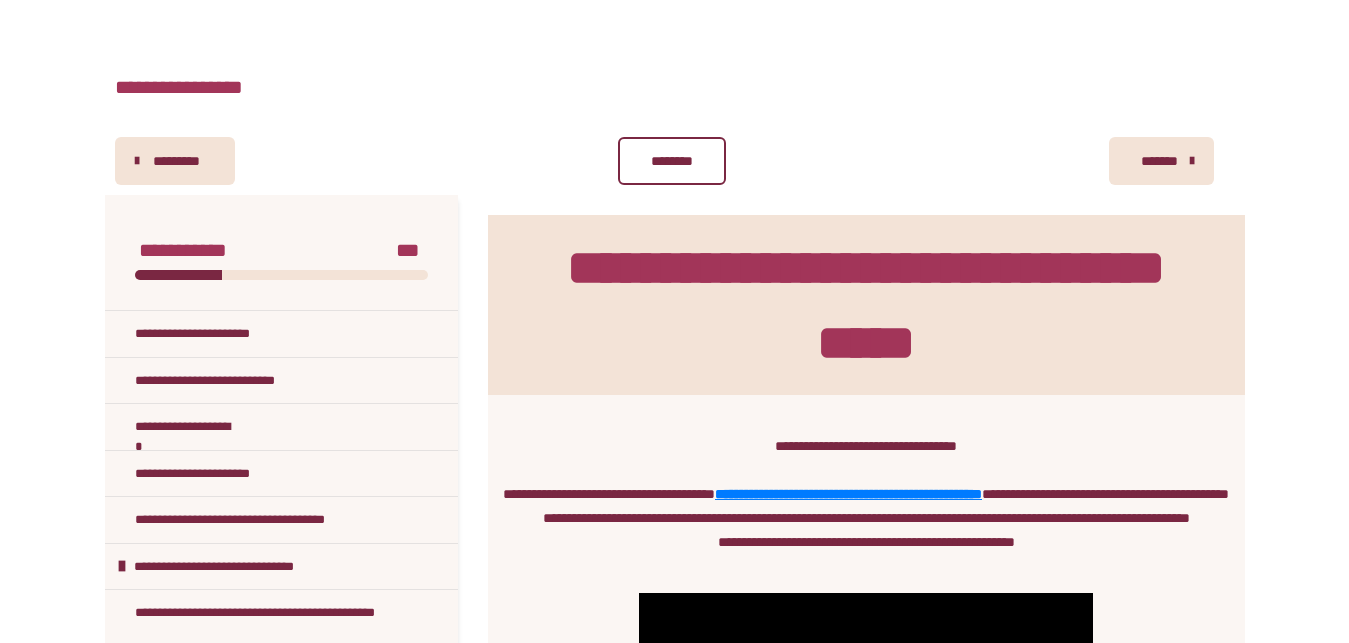 click on "********" at bounding box center (671, 161) 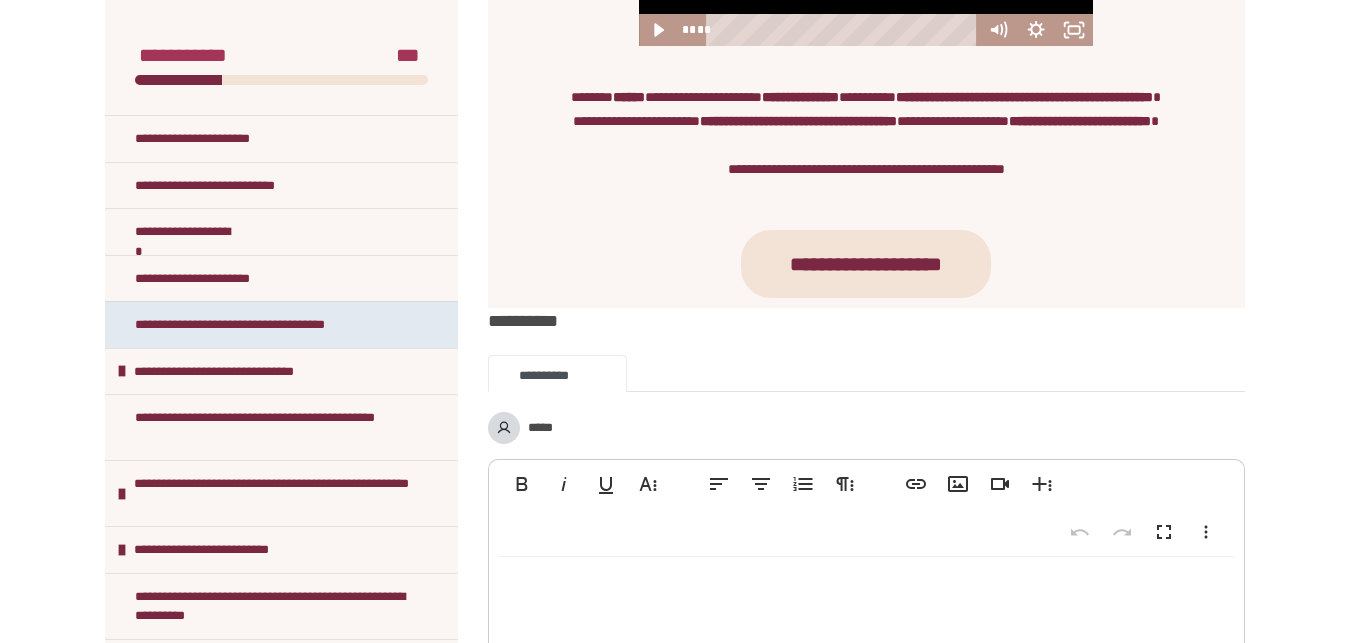 scroll, scrollTop: 920, scrollLeft: 0, axis: vertical 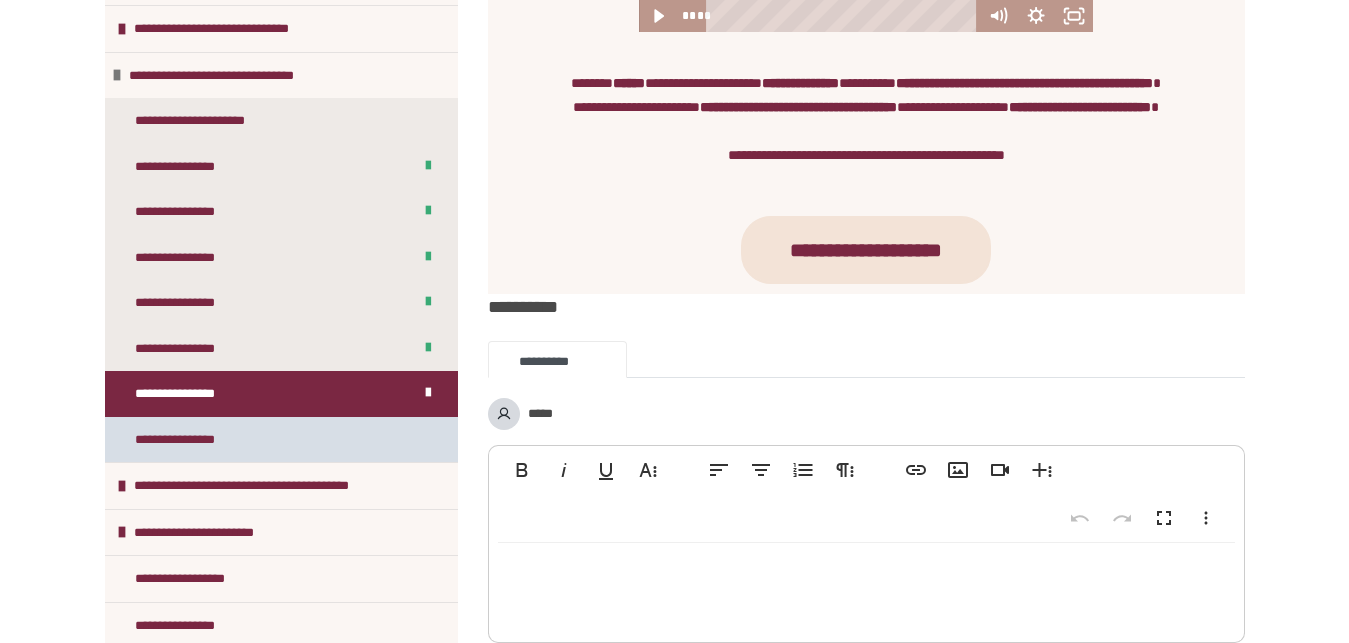click on "**********" at bounding box center (186, 440) 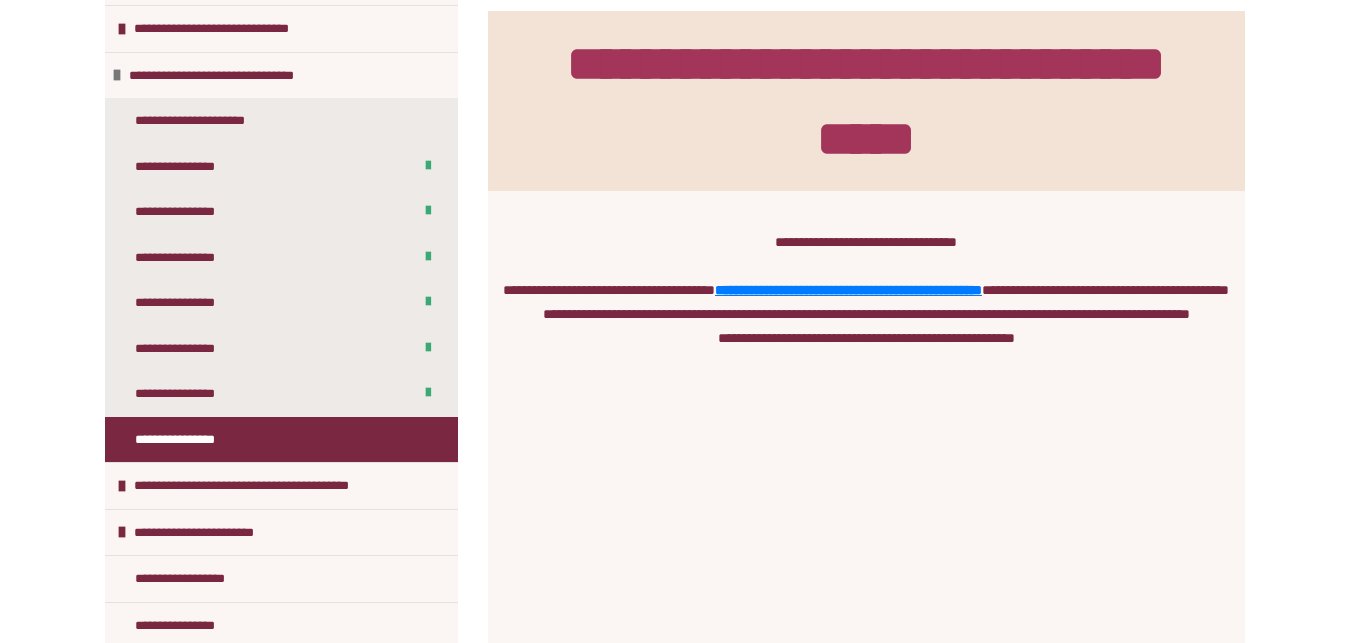scroll, scrollTop: 716, scrollLeft: 0, axis: vertical 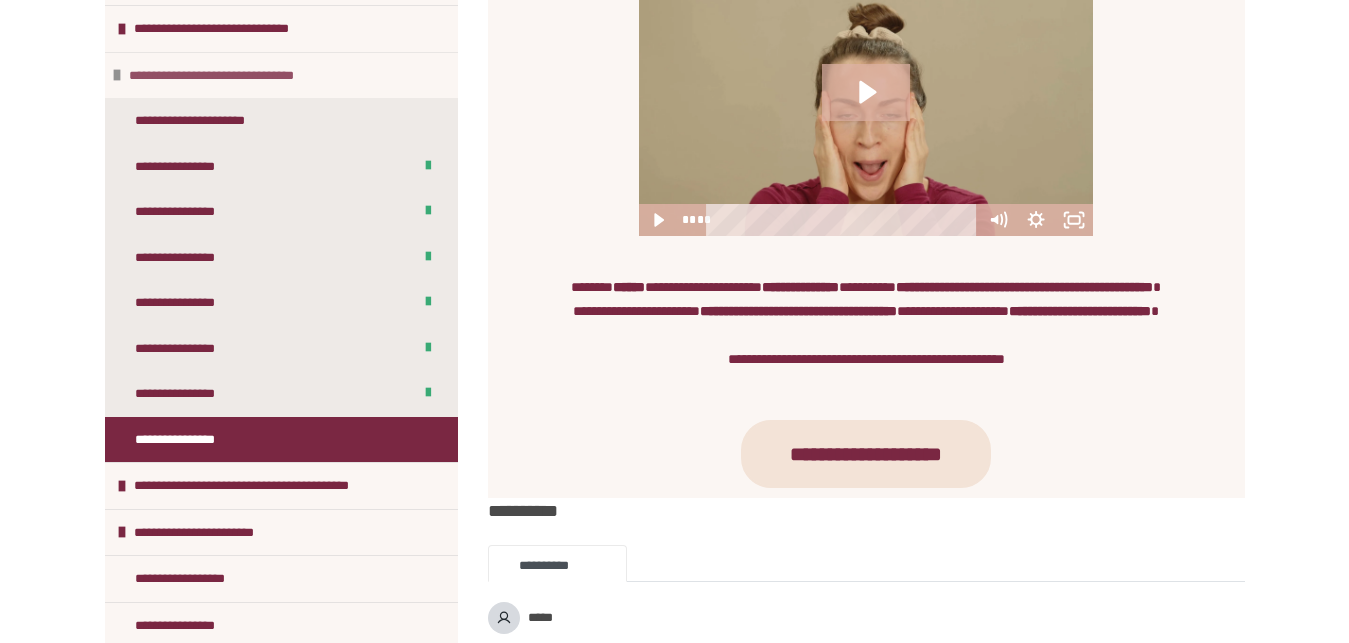 click on "**********" at bounding box center (229, 76) 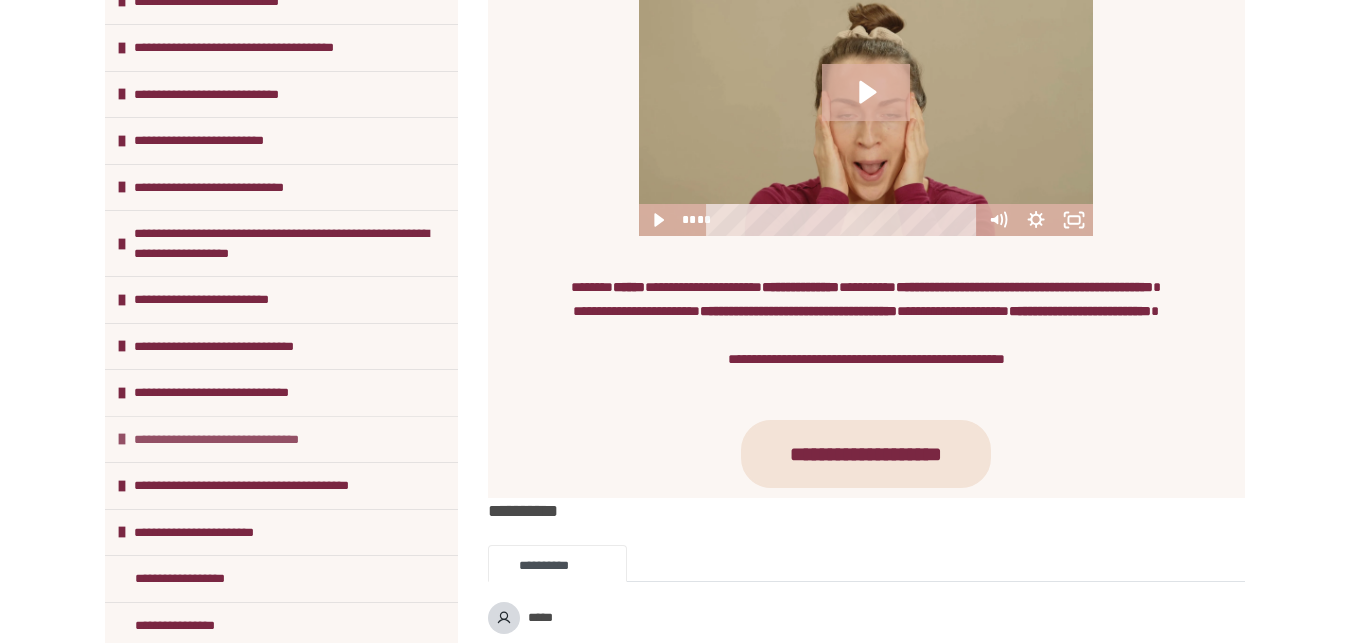 scroll, scrollTop: 1204, scrollLeft: 0, axis: vertical 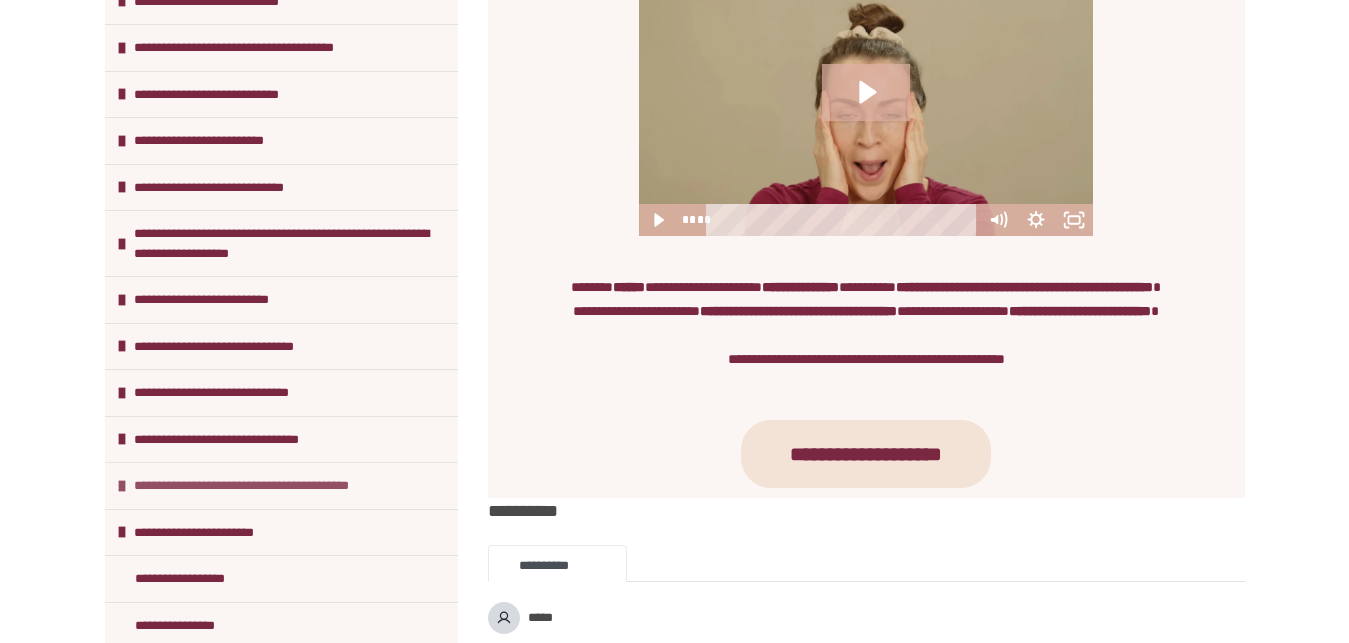 click on "**********" at bounding box center [259, 486] 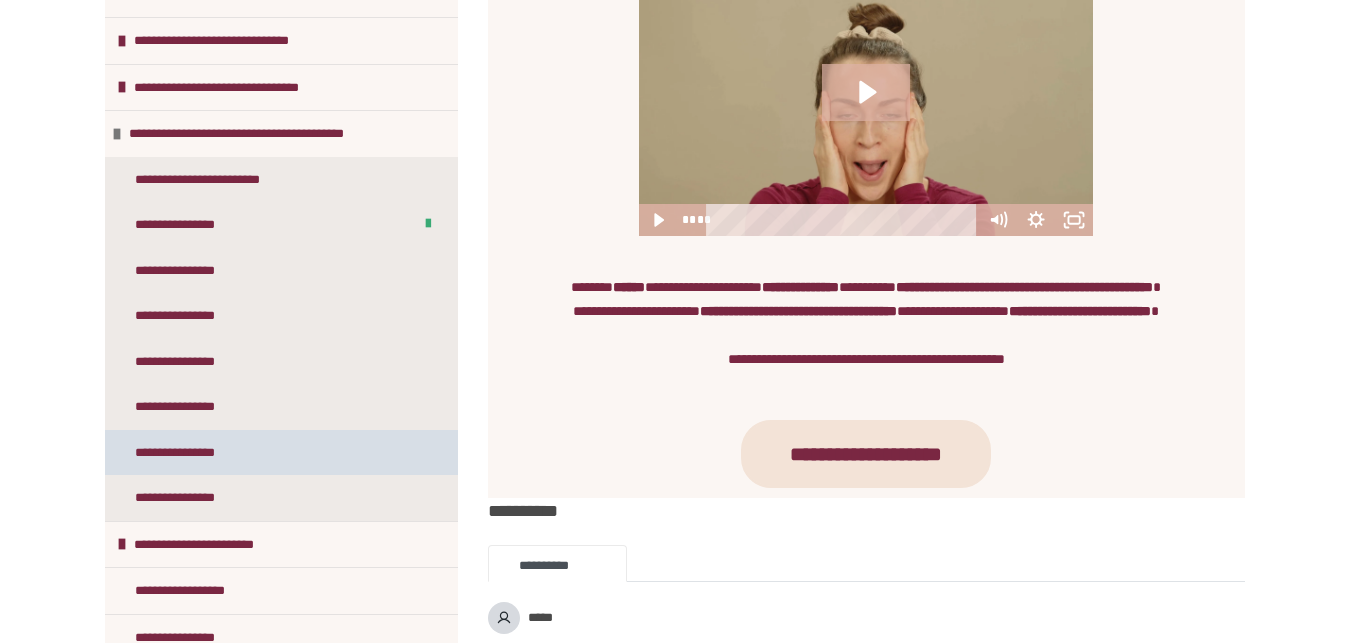 scroll, scrollTop: 1568, scrollLeft: 0, axis: vertical 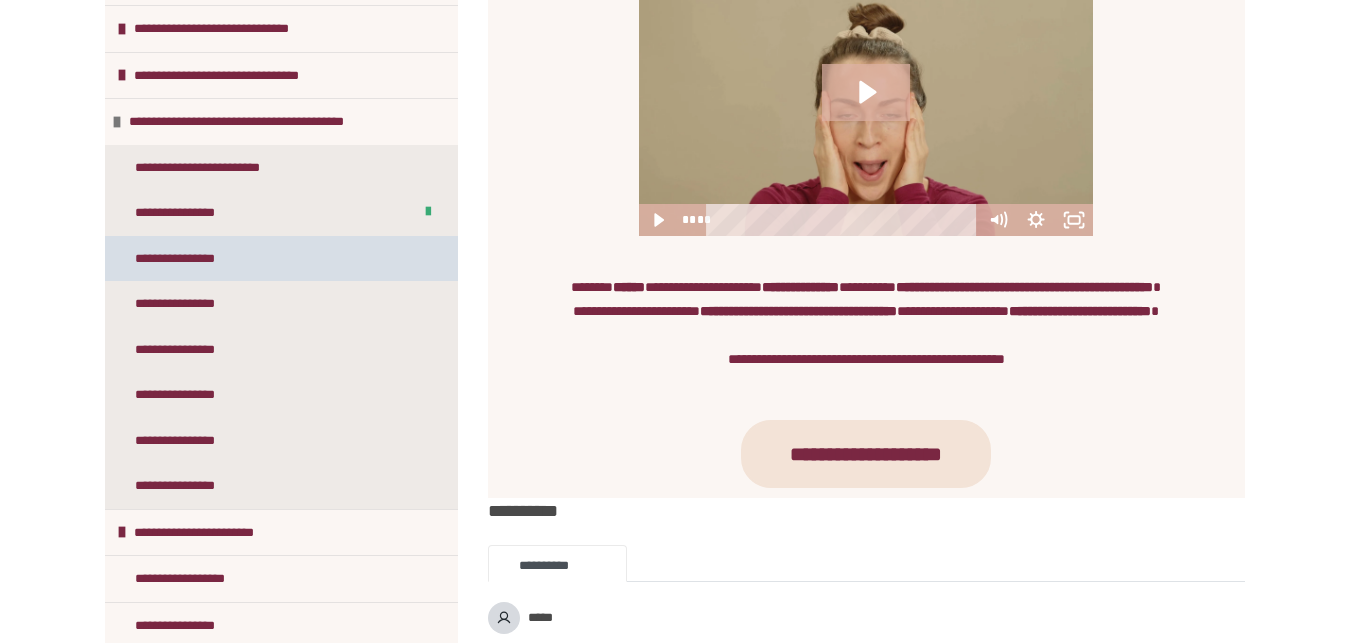 click on "**********" at bounding box center [186, 259] 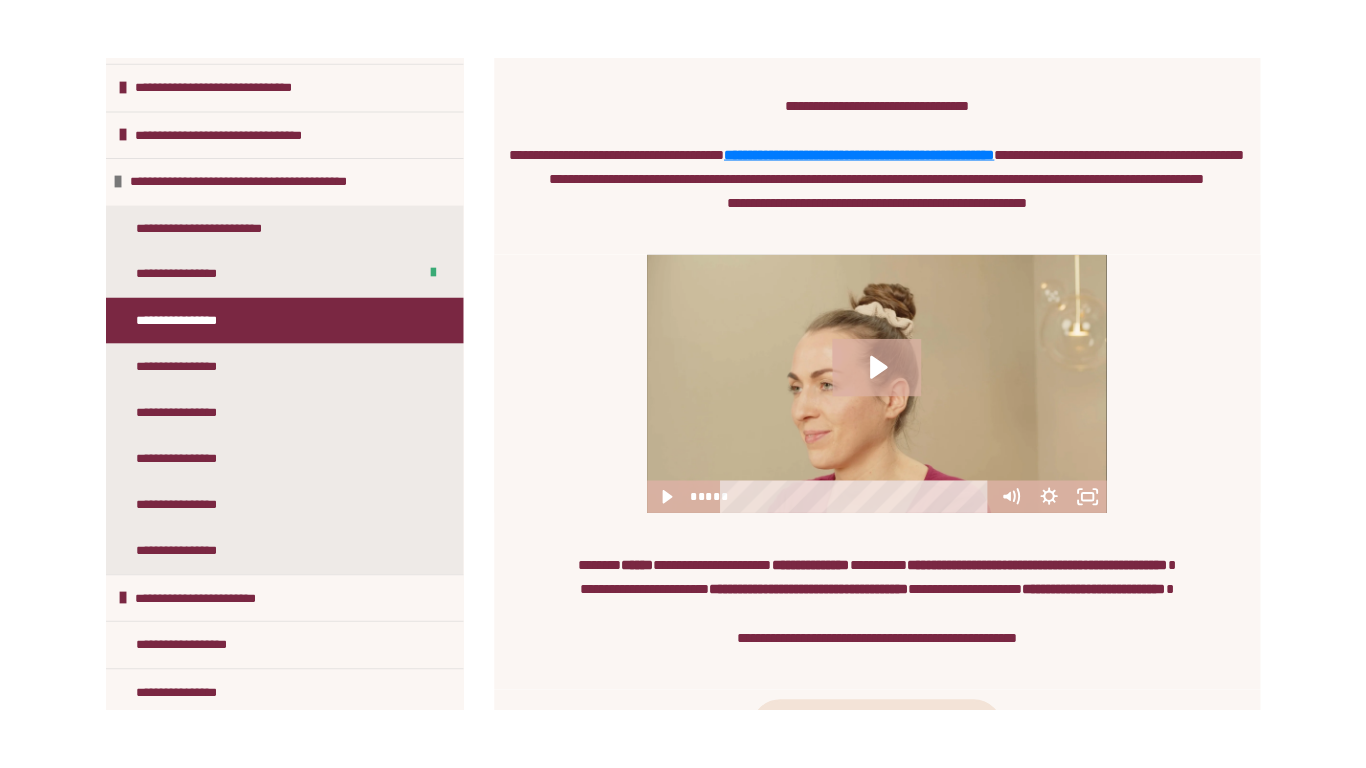 scroll, scrollTop: 614, scrollLeft: 0, axis: vertical 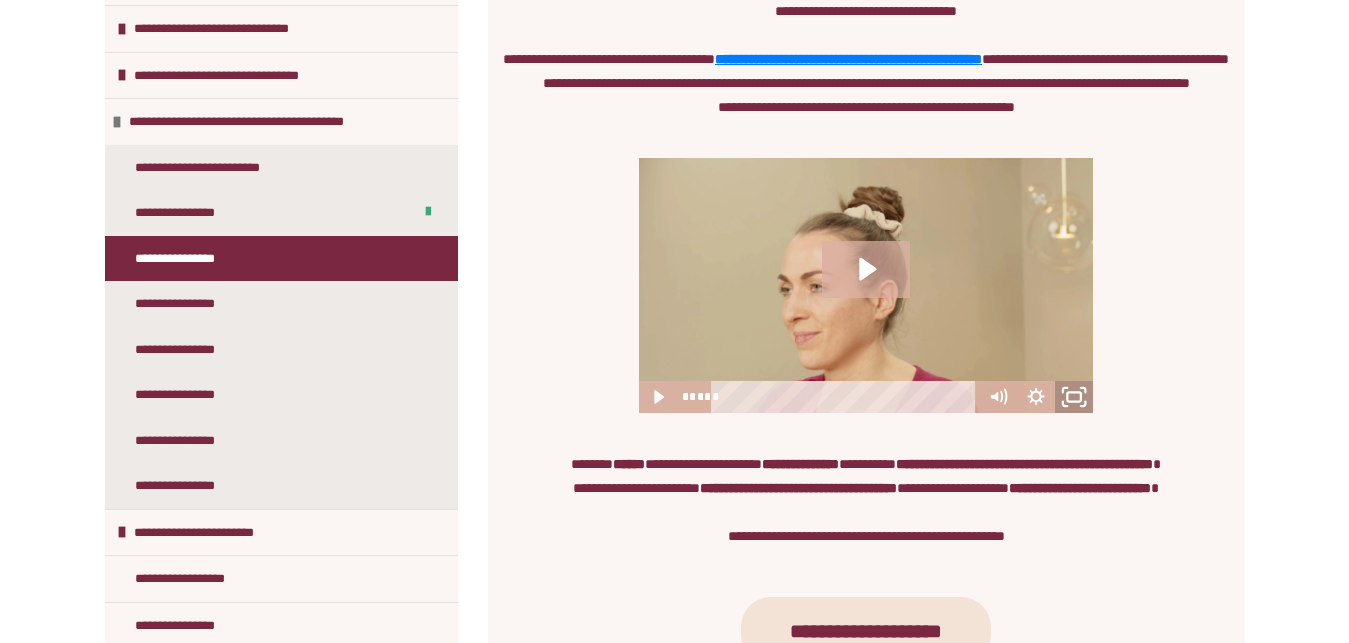 click 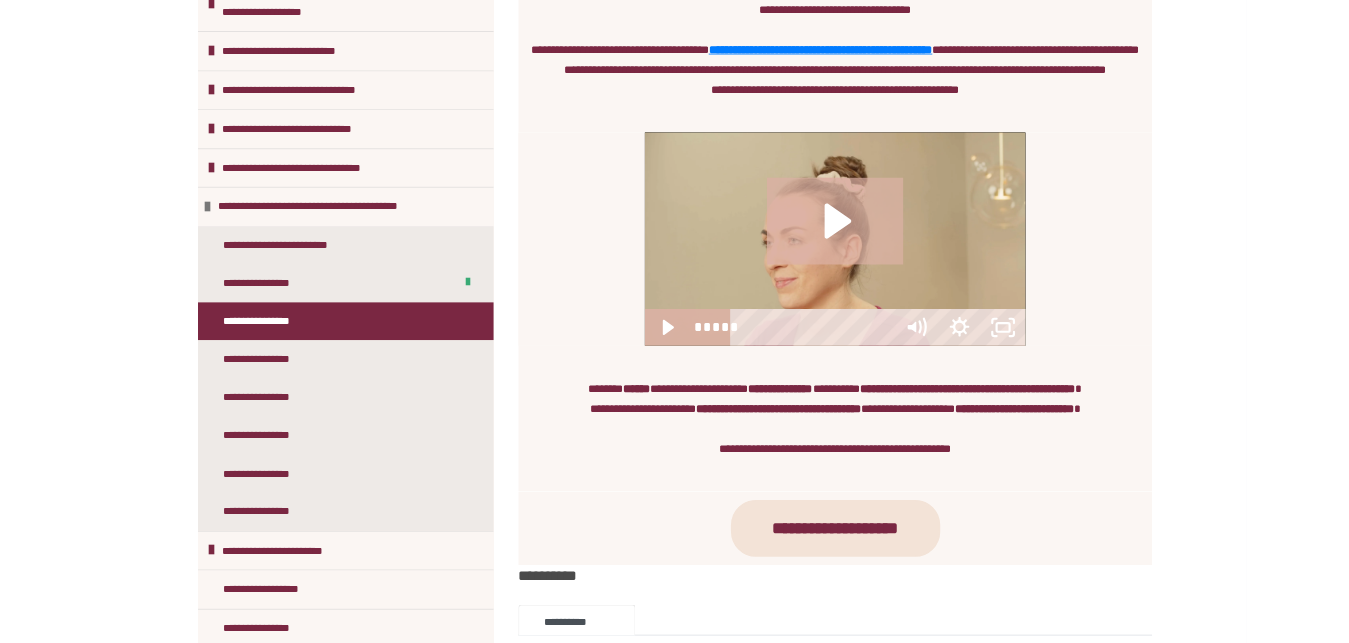 scroll, scrollTop: 1443, scrollLeft: 0, axis: vertical 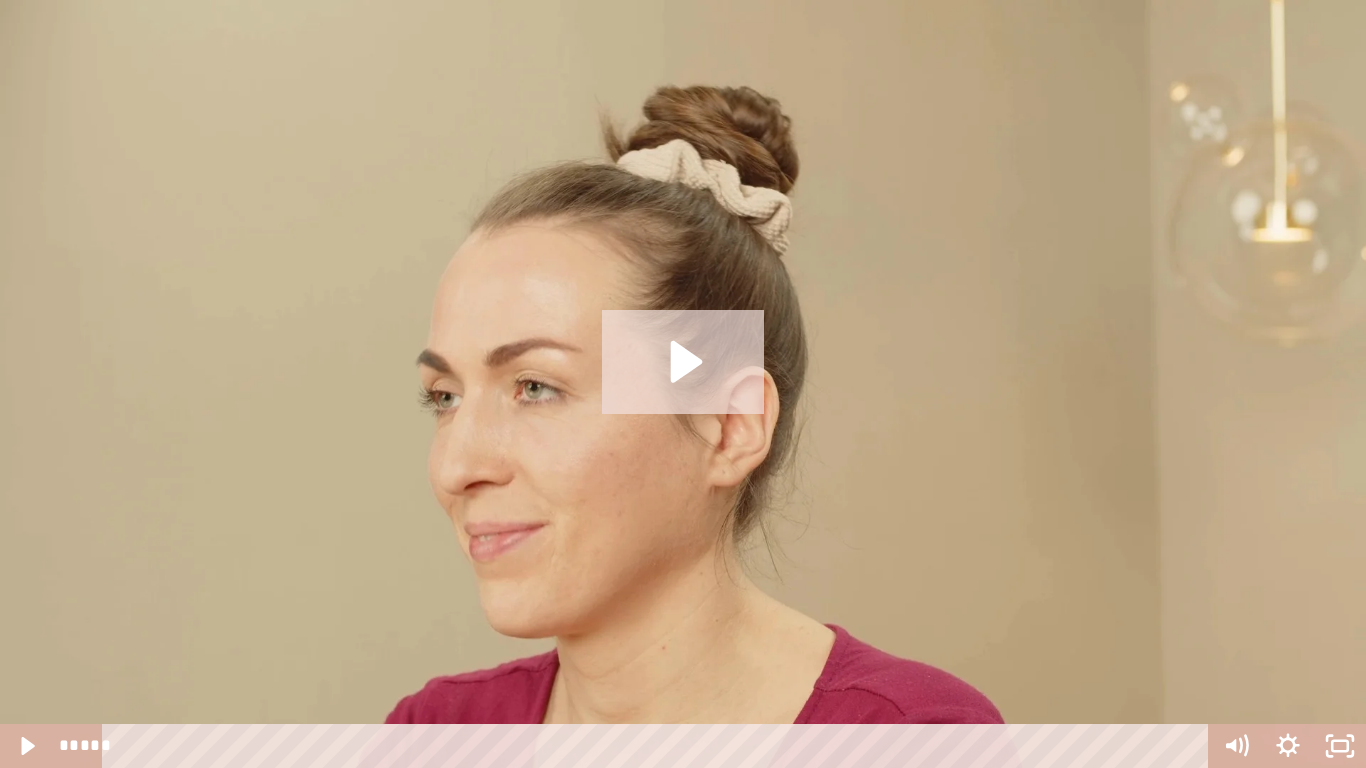 click 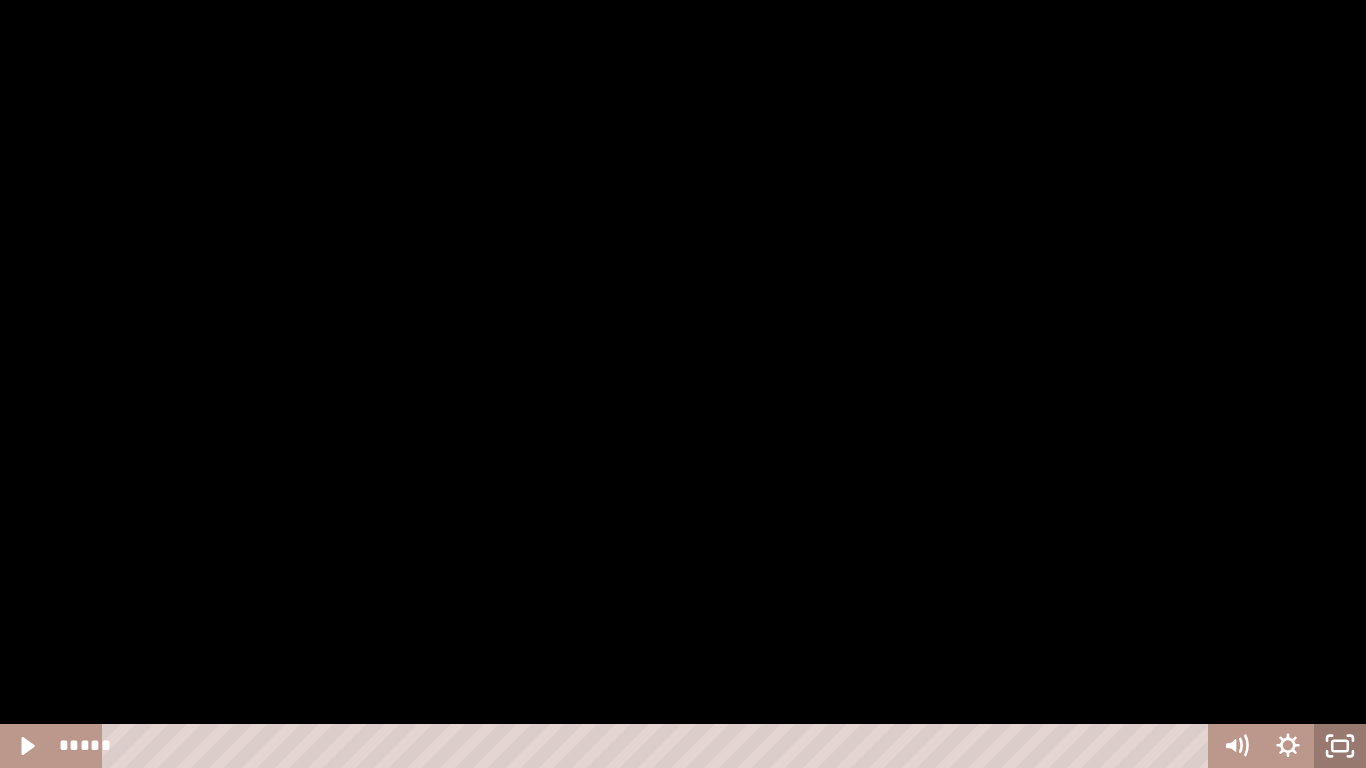 click 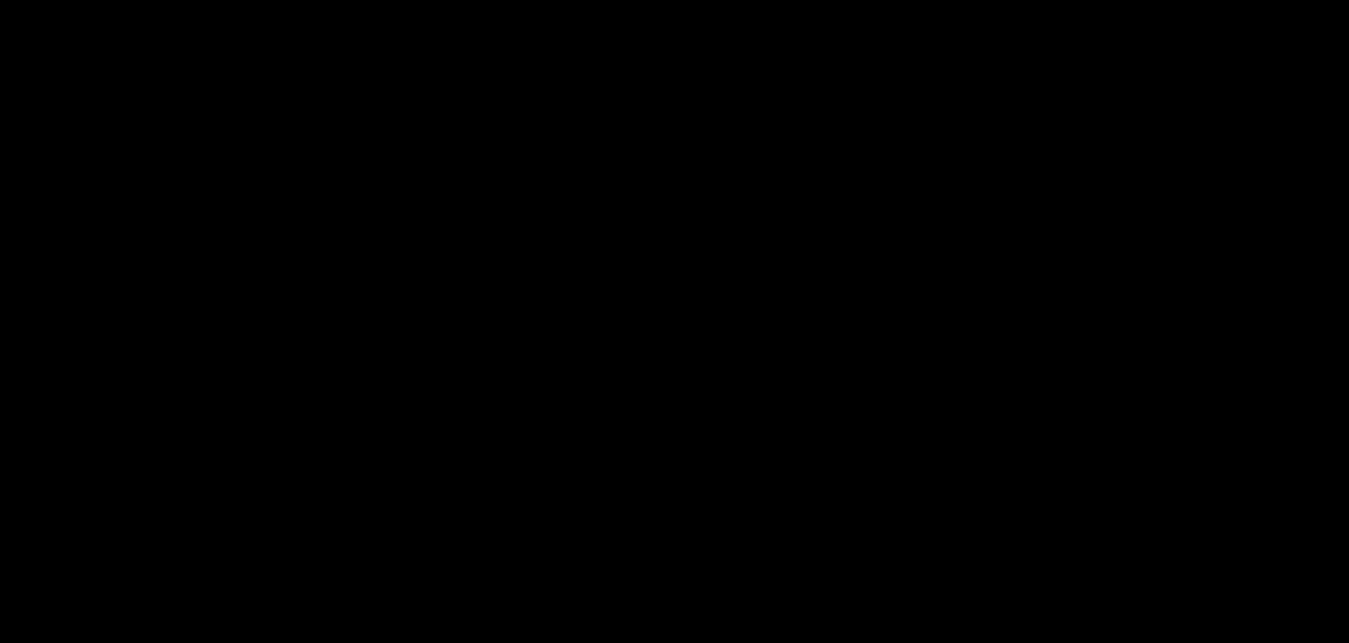 scroll, scrollTop: 104, scrollLeft: 0, axis: vertical 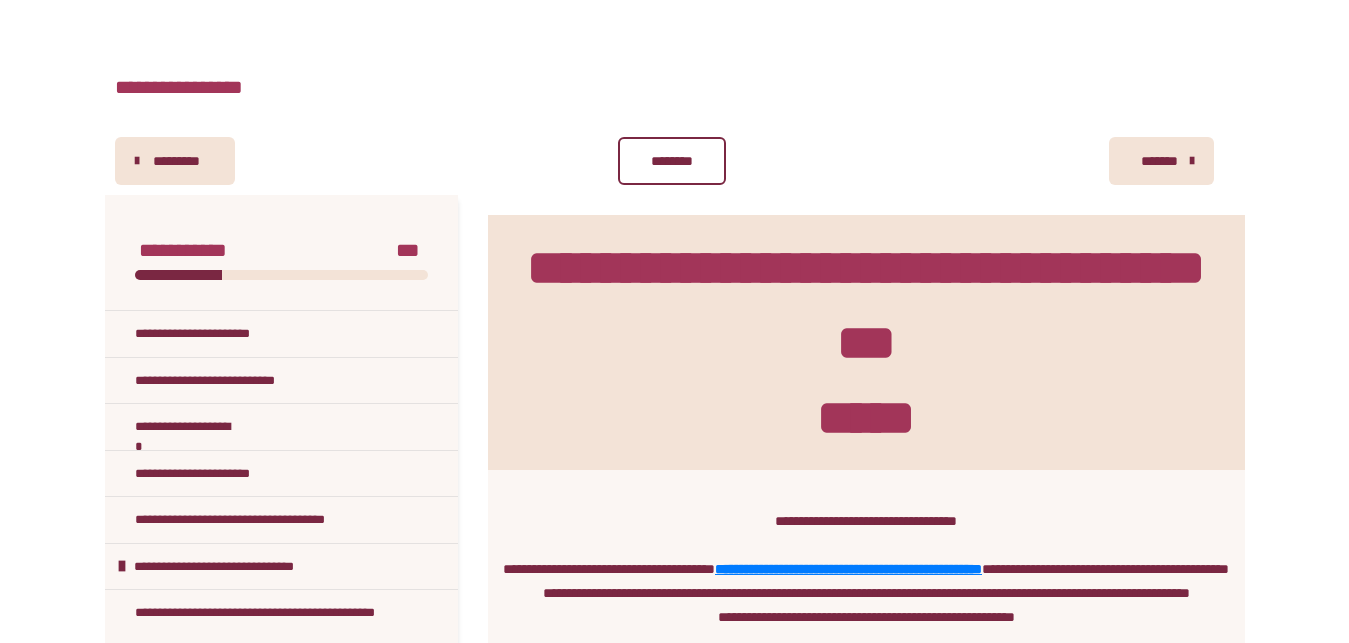 click on "********" at bounding box center [671, 161] 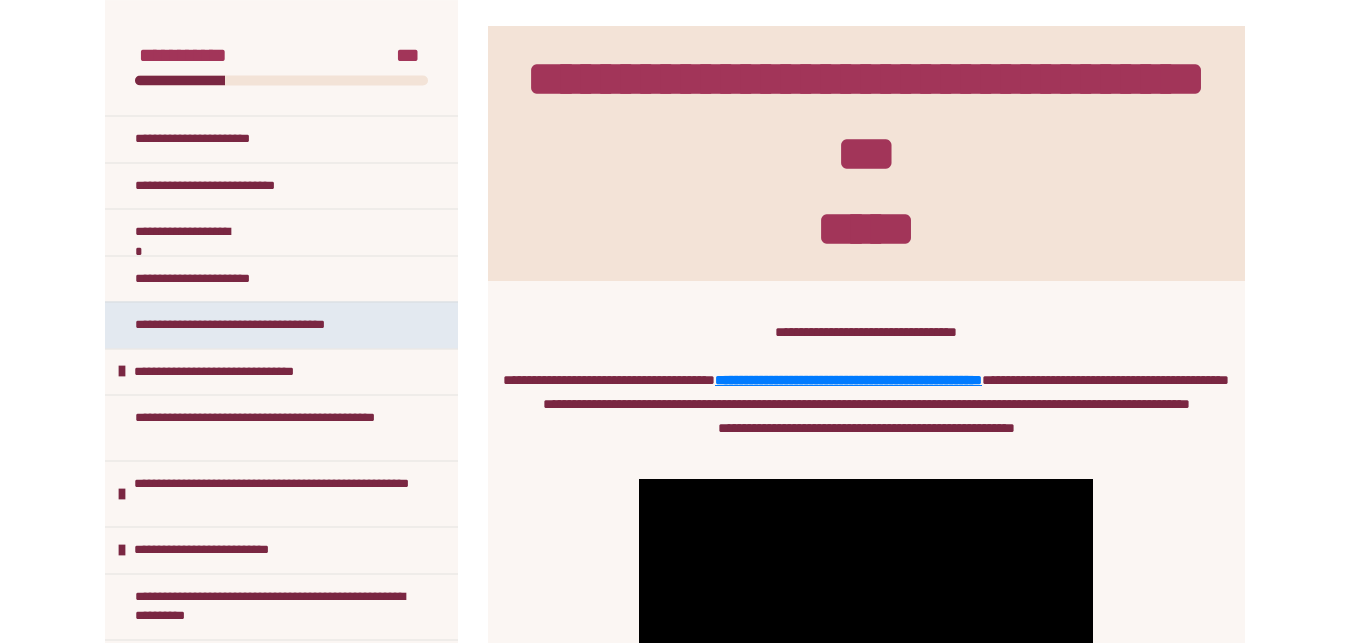 scroll, scrollTop: 308, scrollLeft: 0, axis: vertical 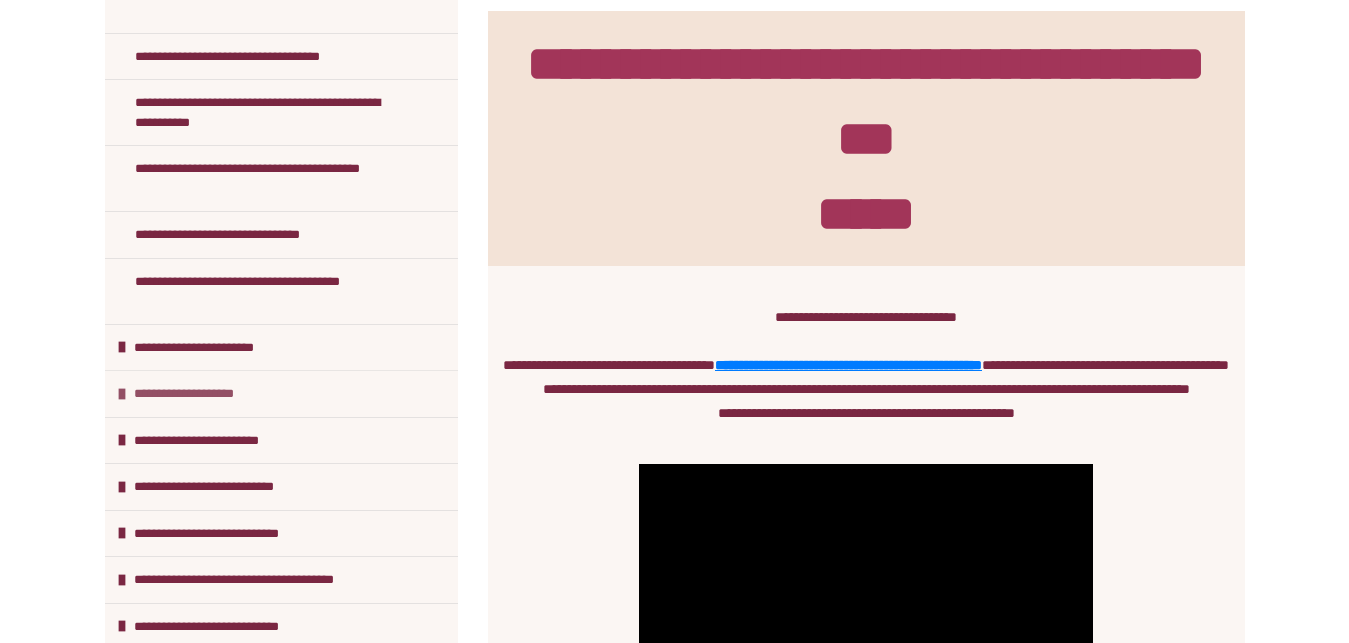 click on "**********" at bounding box center [209, 394] 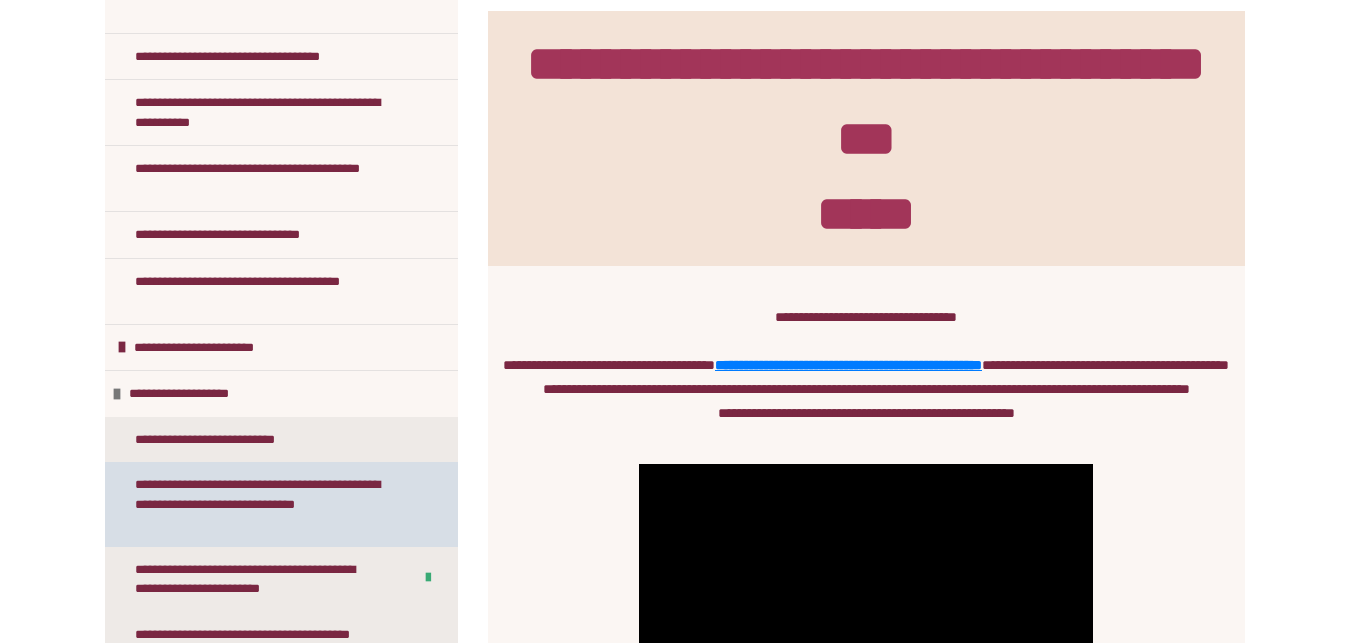 click on "**********" at bounding box center (265, 504) 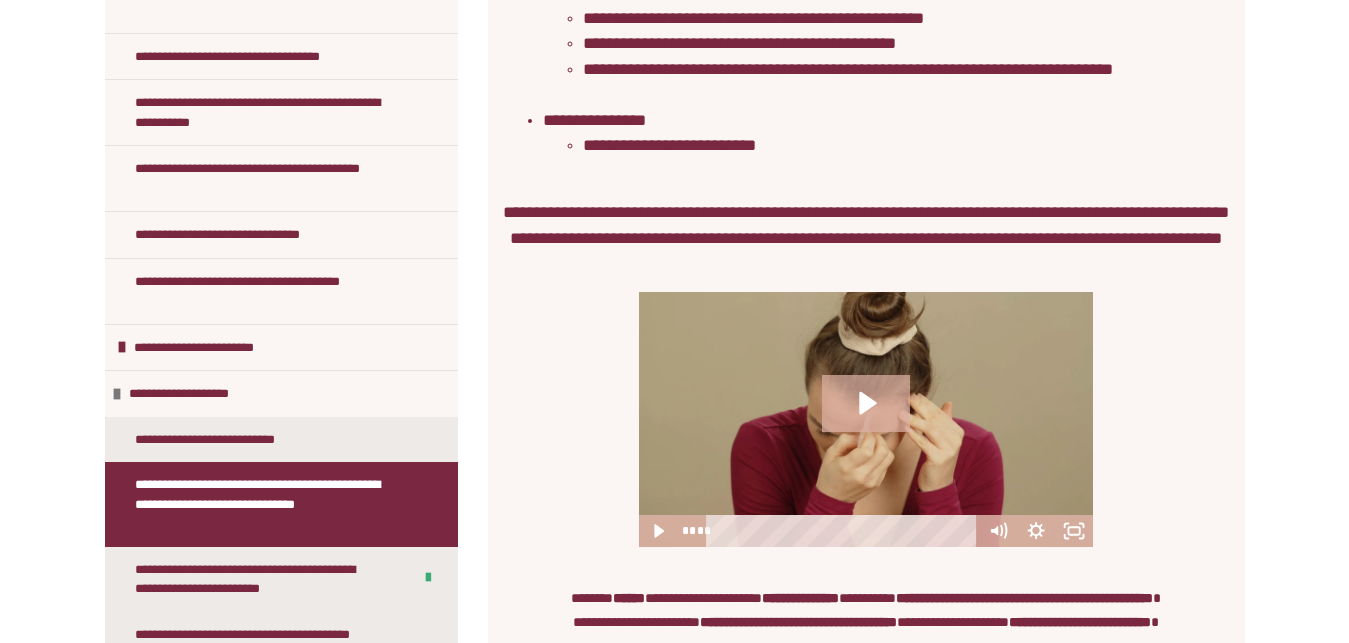 scroll, scrollTop: 614, scrollLeft: 0, axis: vertical 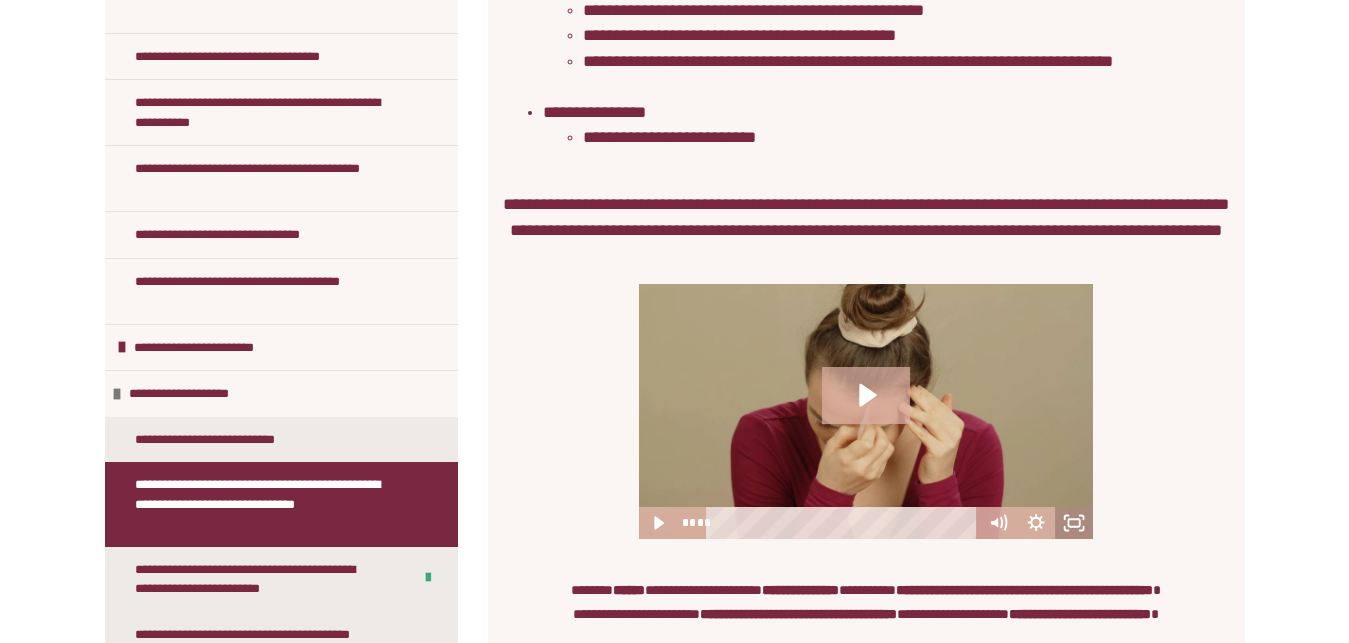 click 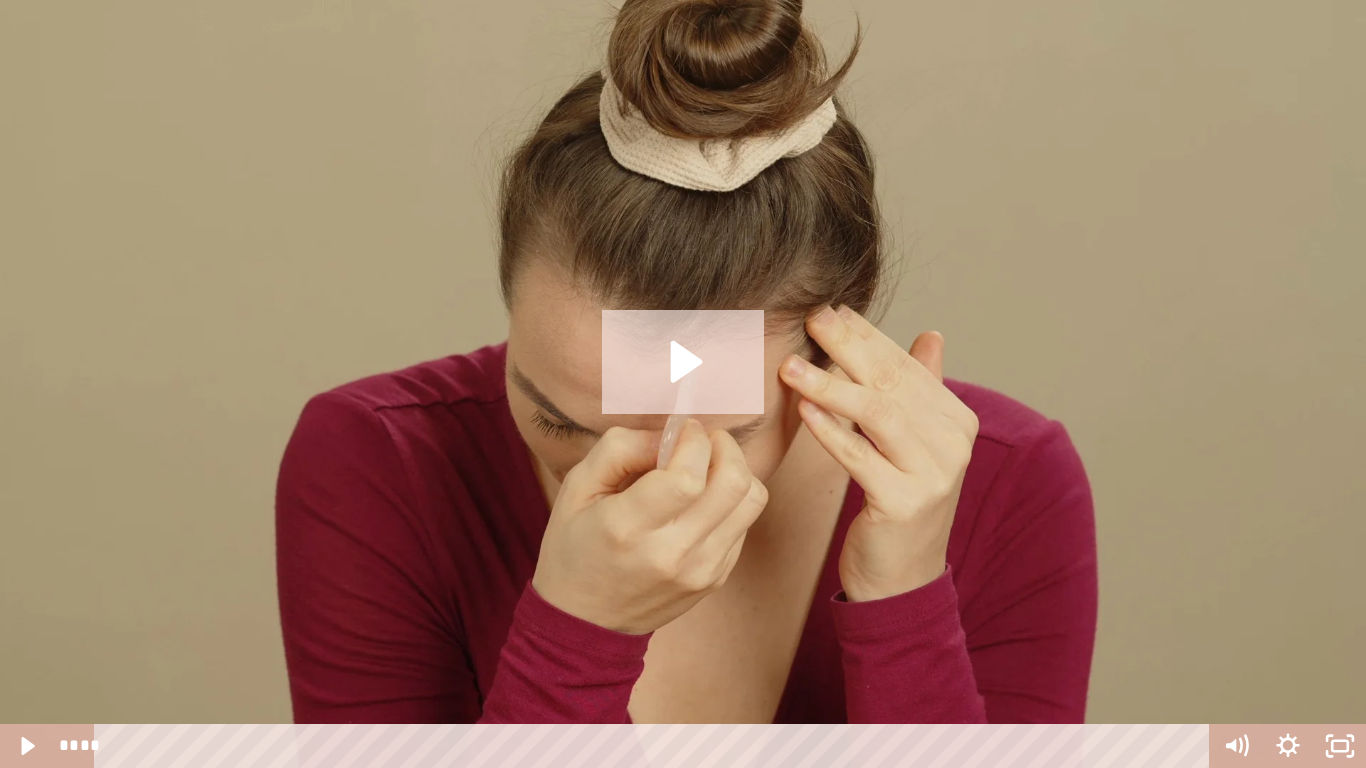 click 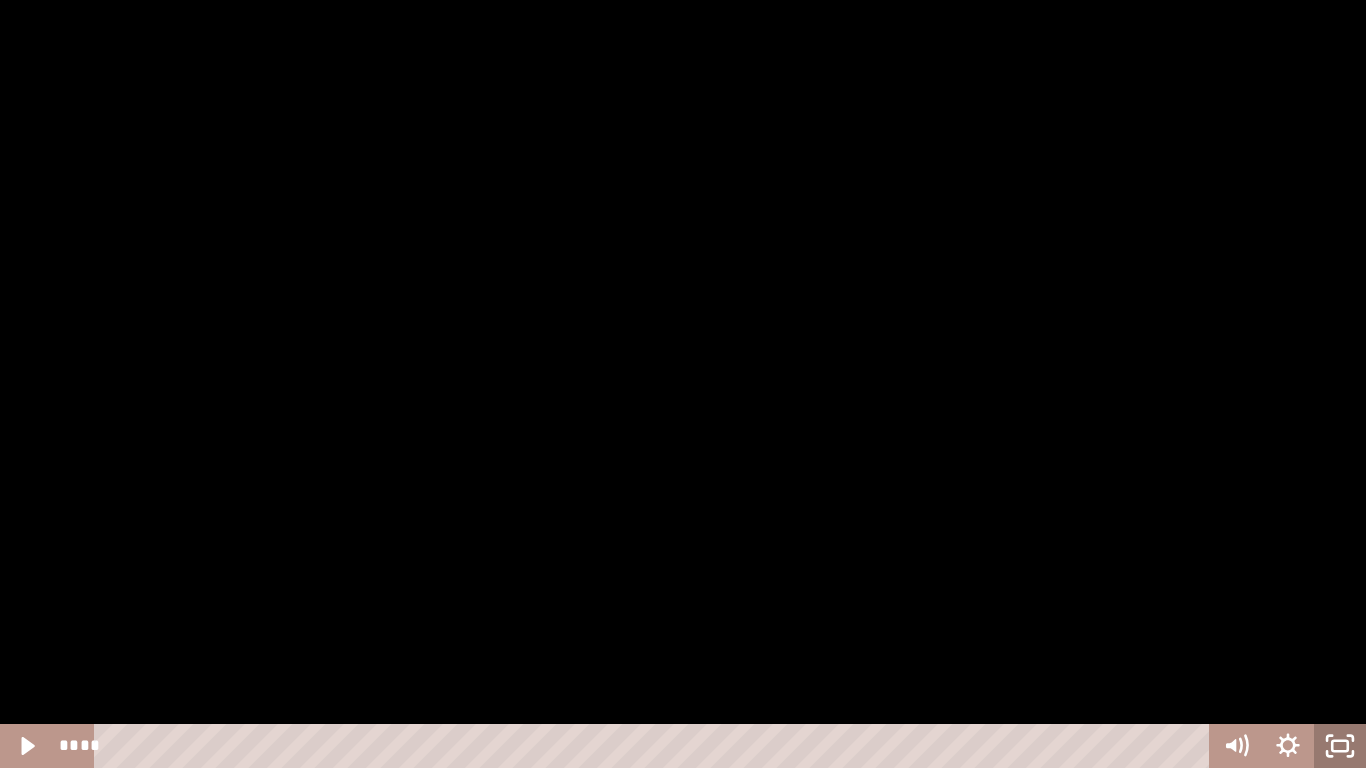 click 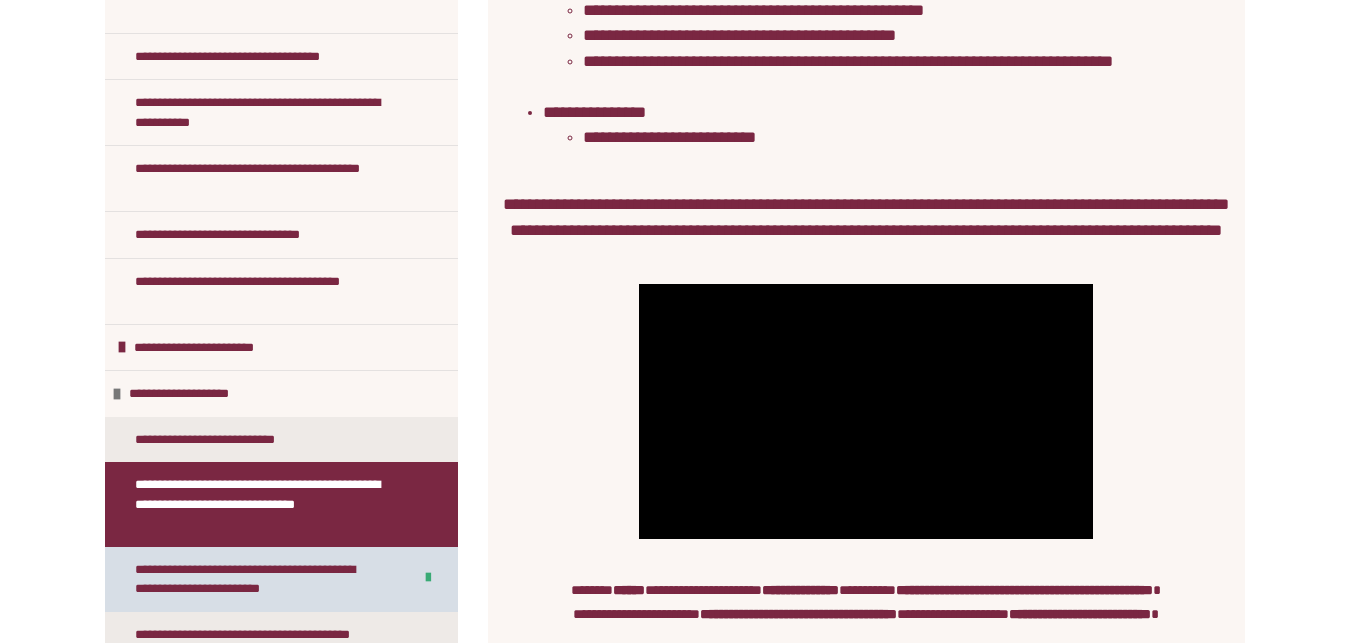 click on "**********" at bounding box center [257, 579] 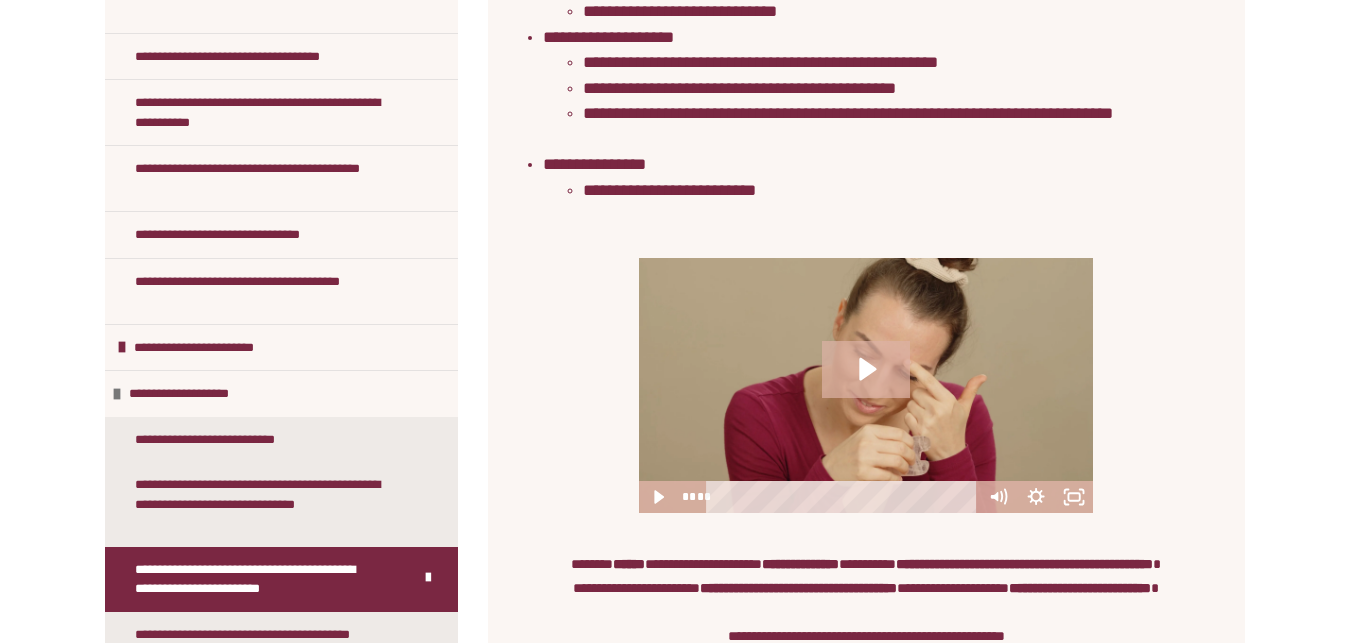 scroll, scrollTop: 614, scrollLeft: 0, axis: vertical 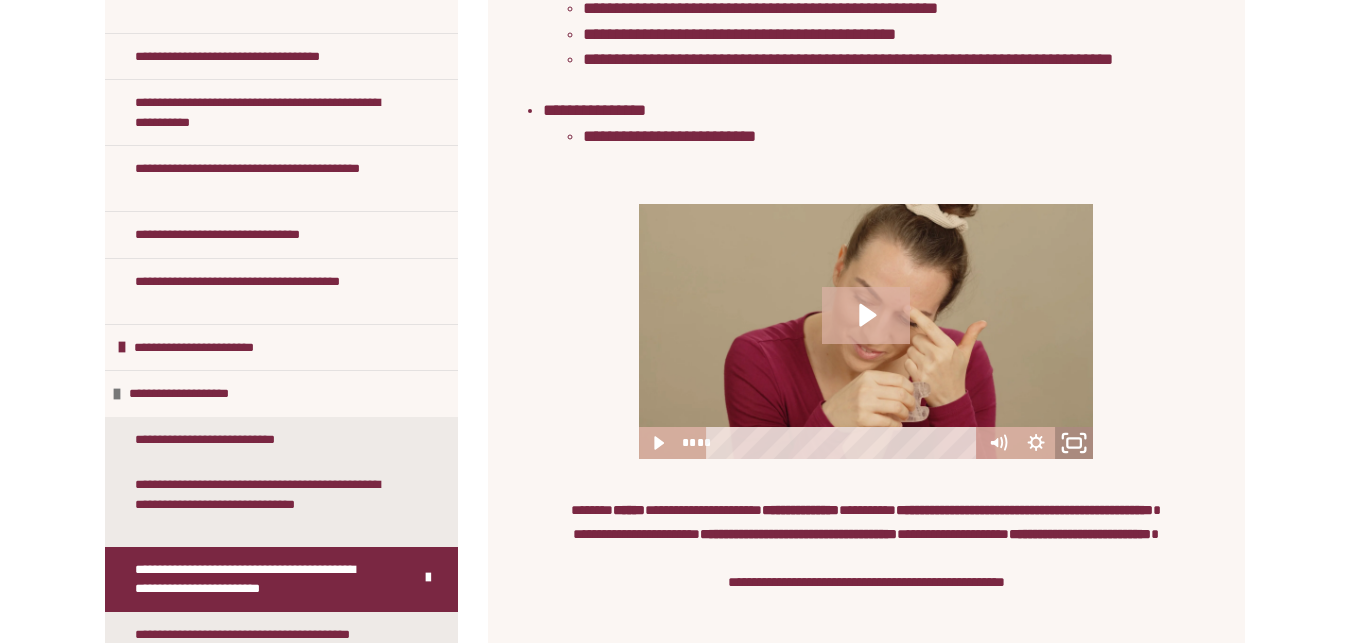 click 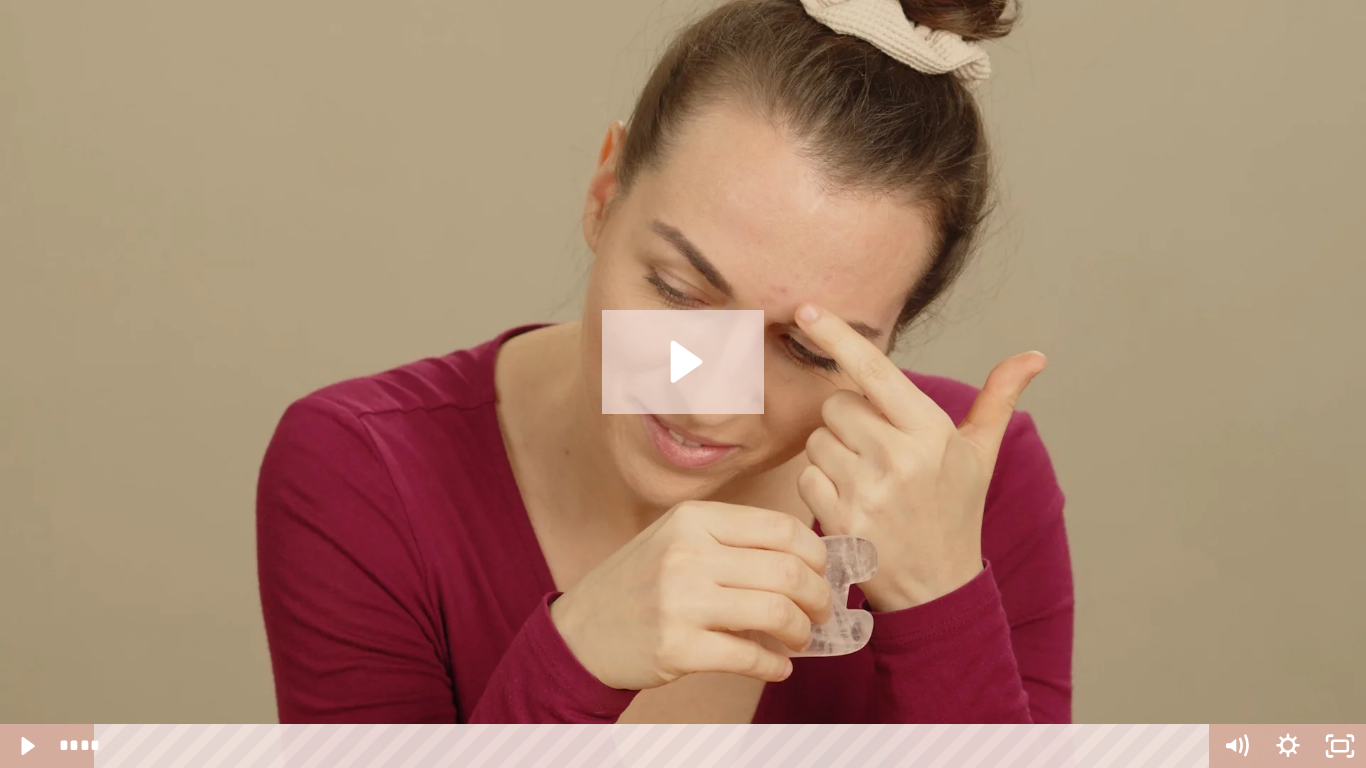click 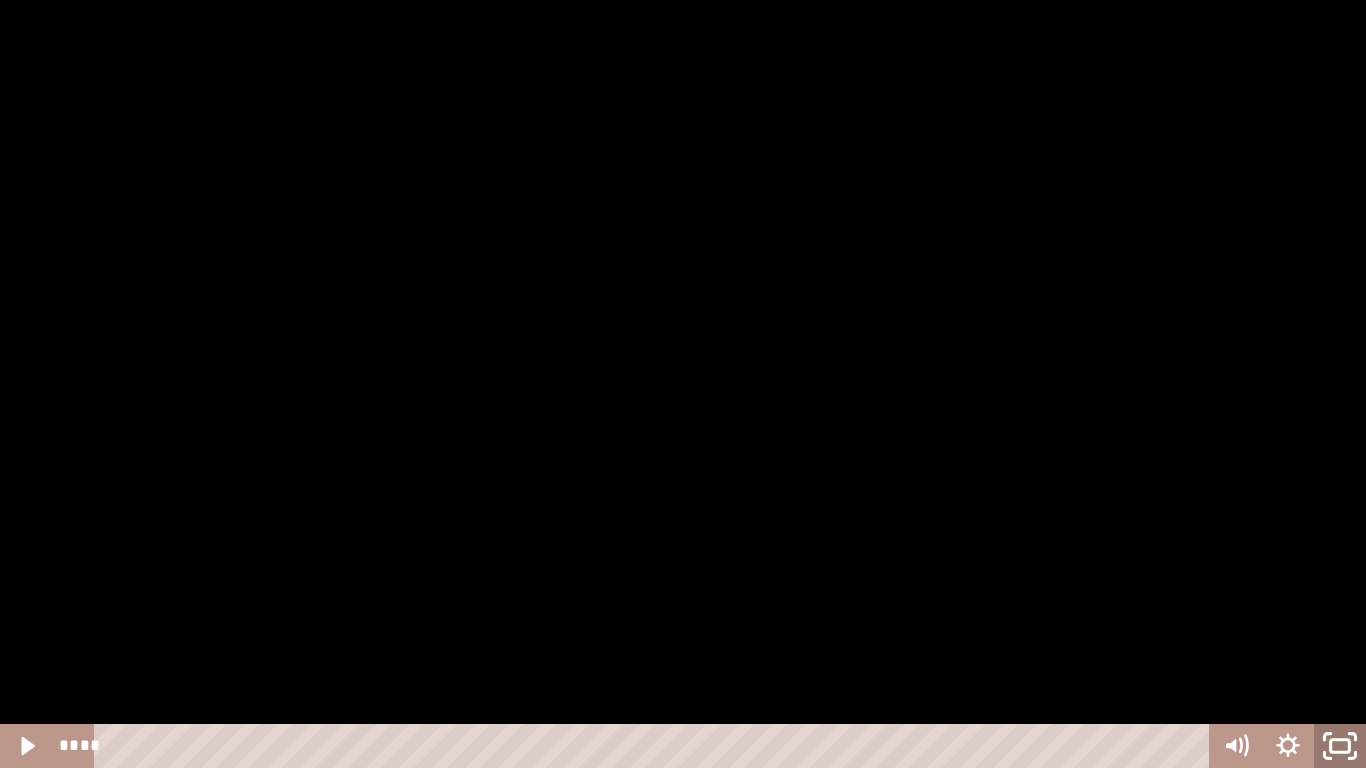 click 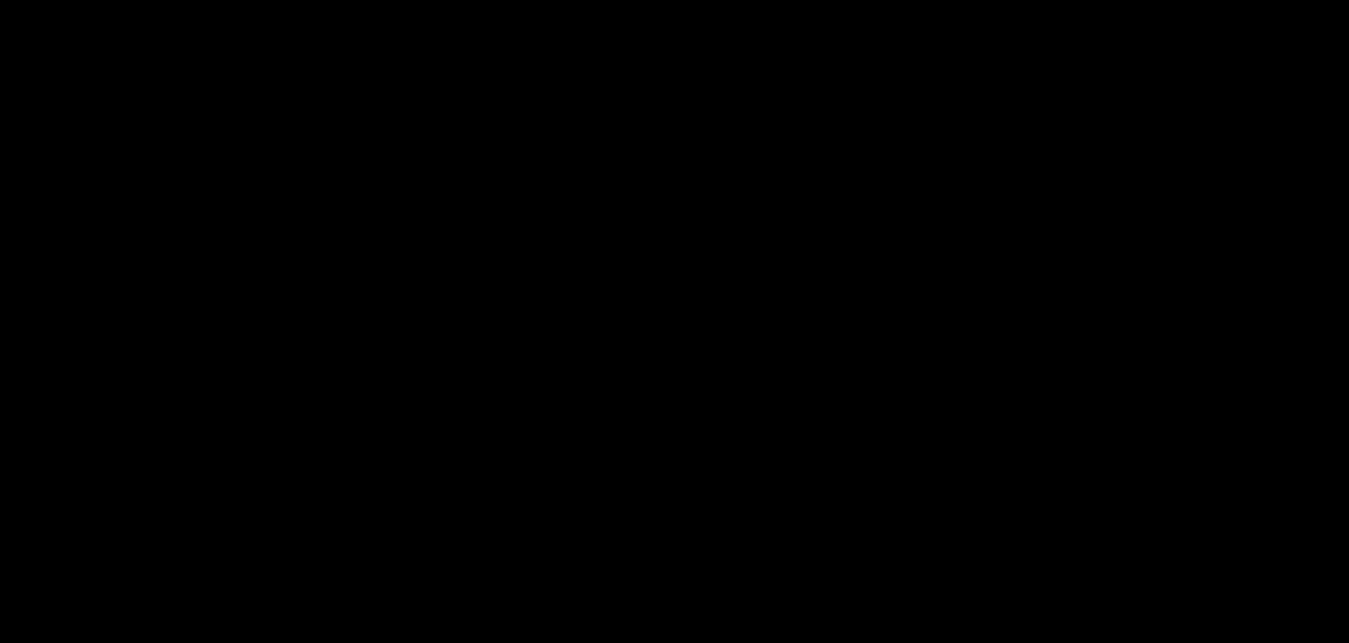 scroll, scrollTop: 716, scrollLeft: 0, axis: vertical 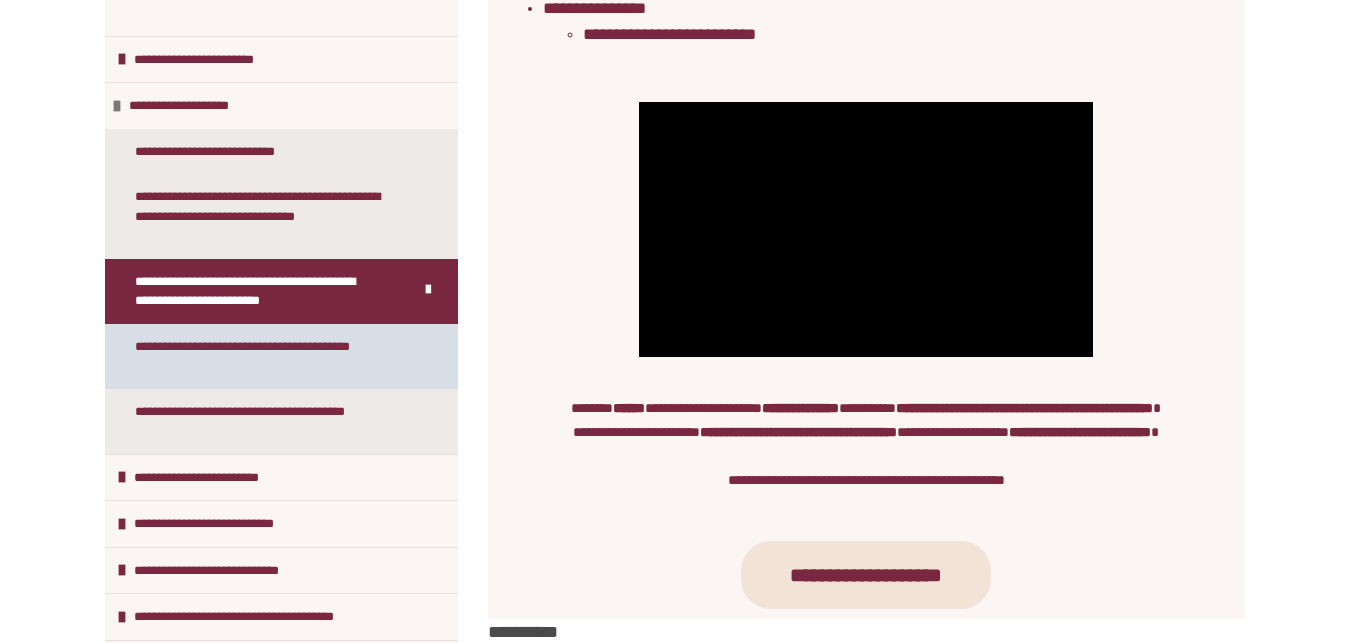 click on "**********" at bounding box center [265, 356] 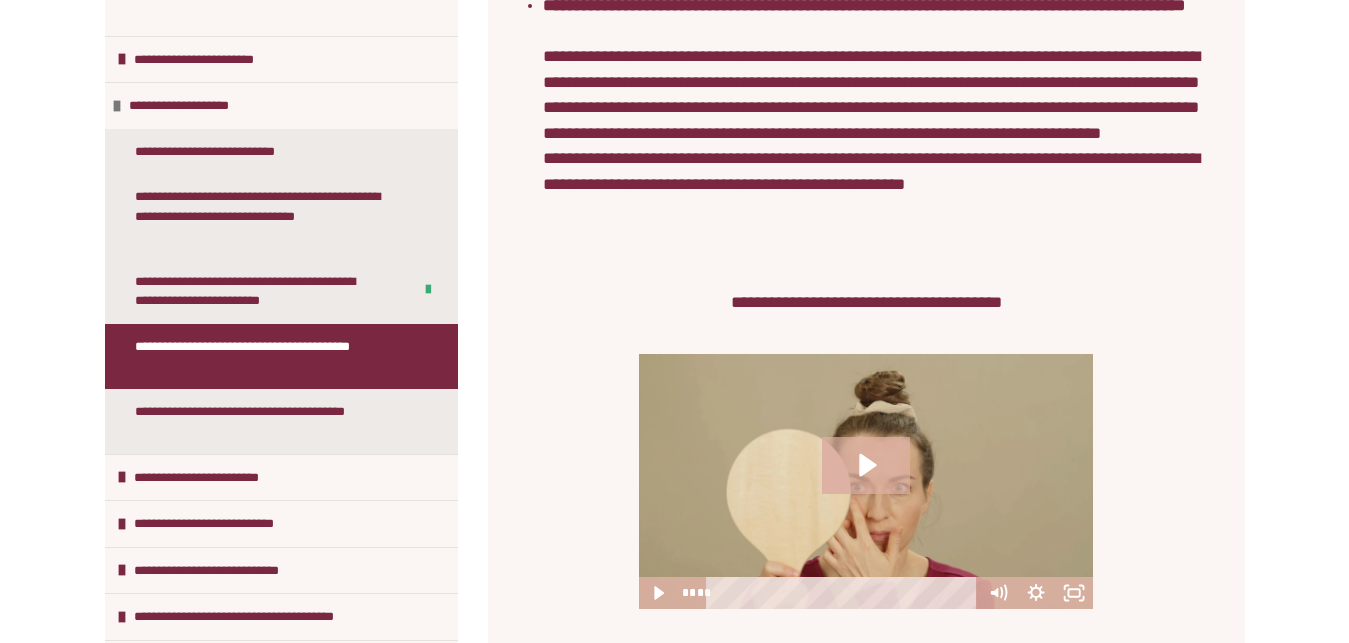scroll, scrollTop: 1530, scrollLeft: 0, axis: vertical 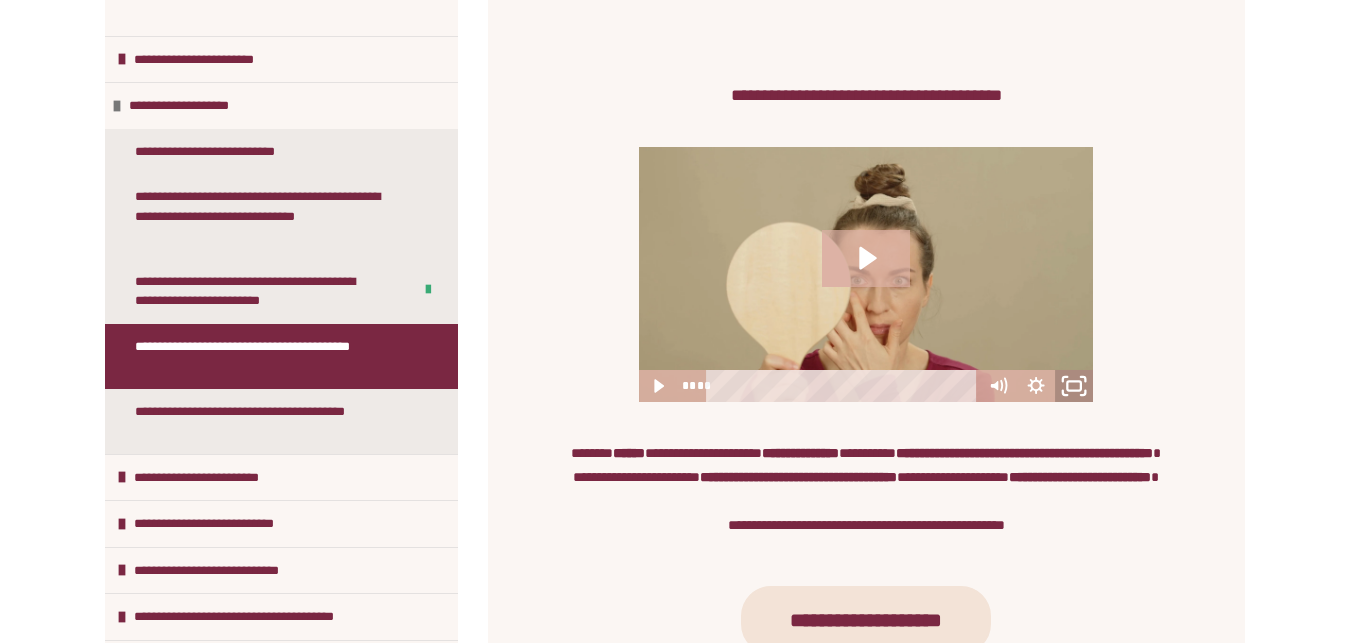click 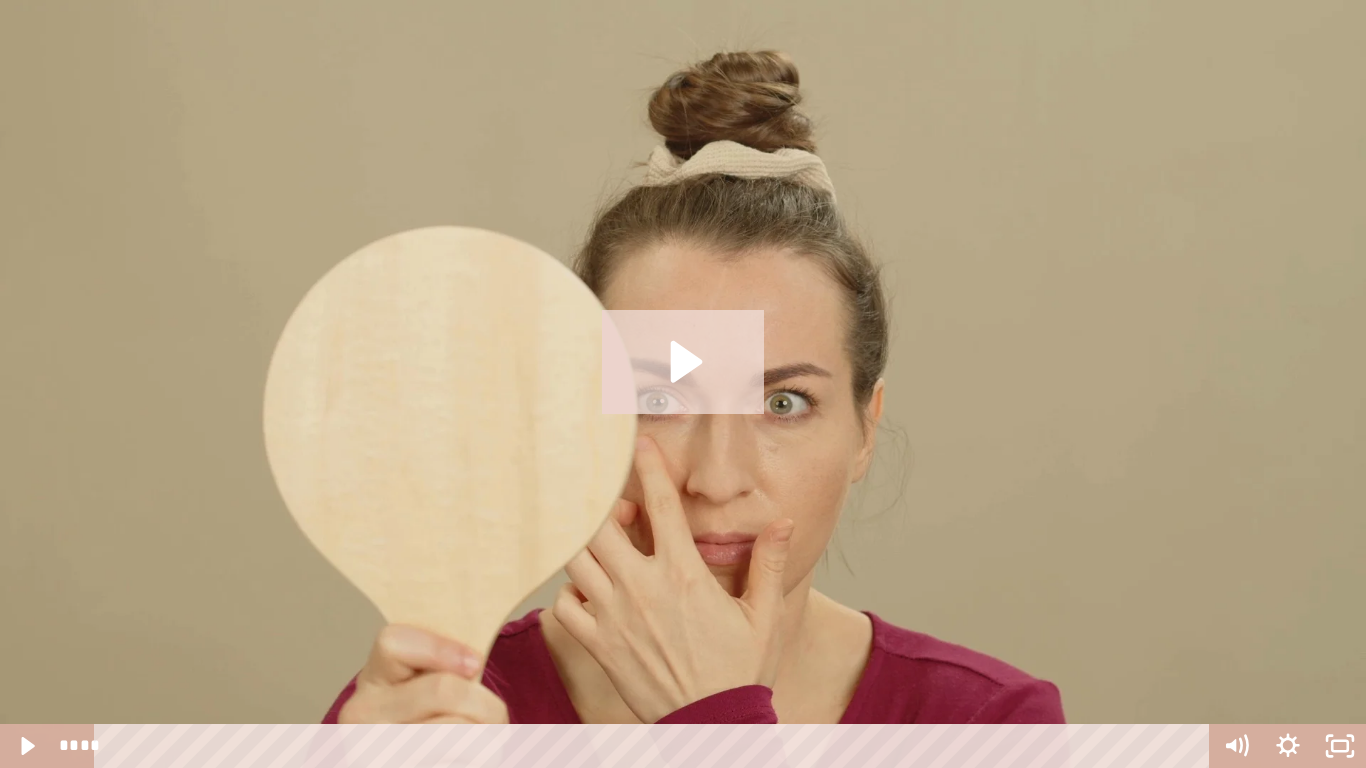 click 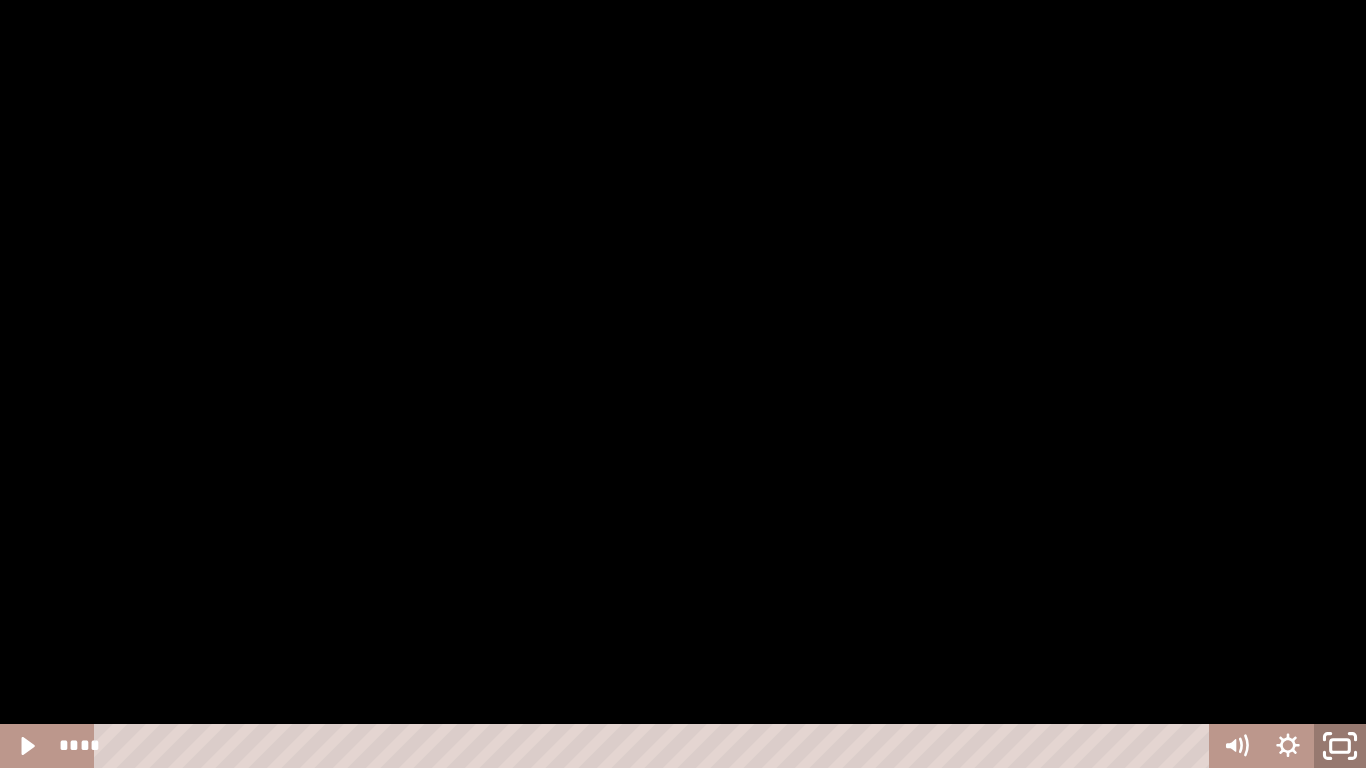 click 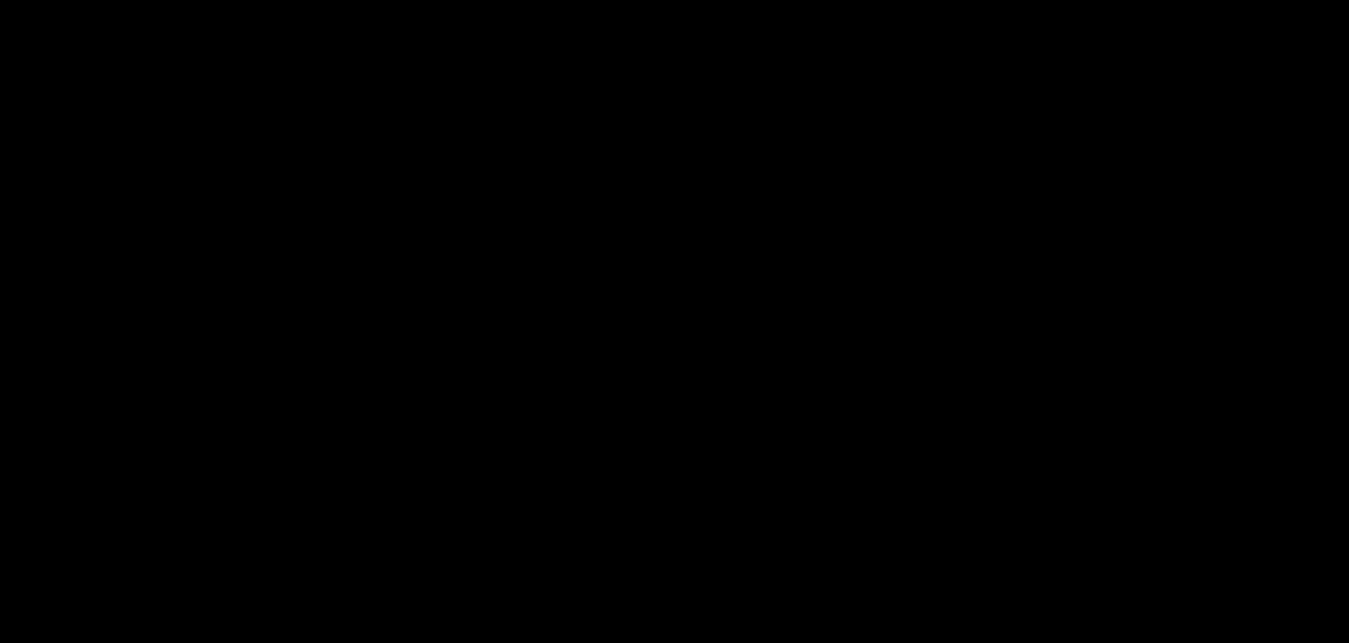 scroll, scrollTop: 1056, scrollLeft: 0, axis: vertical 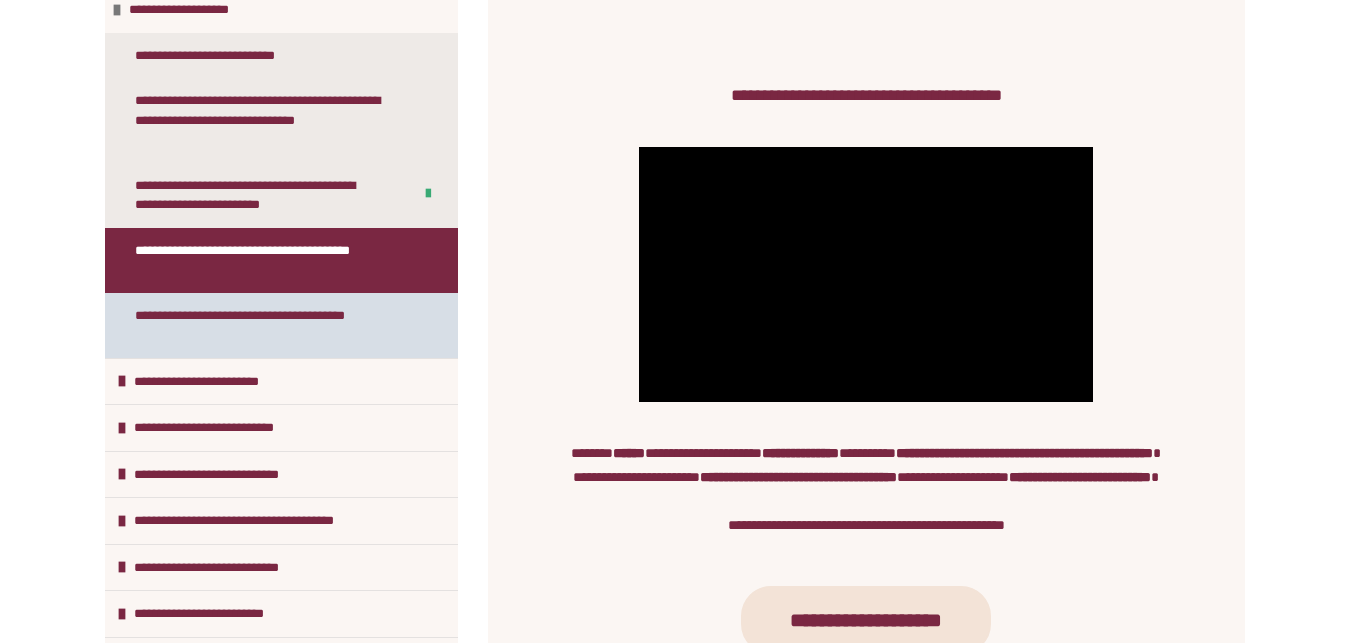 click on "**********" at bounding box center (265, 325) 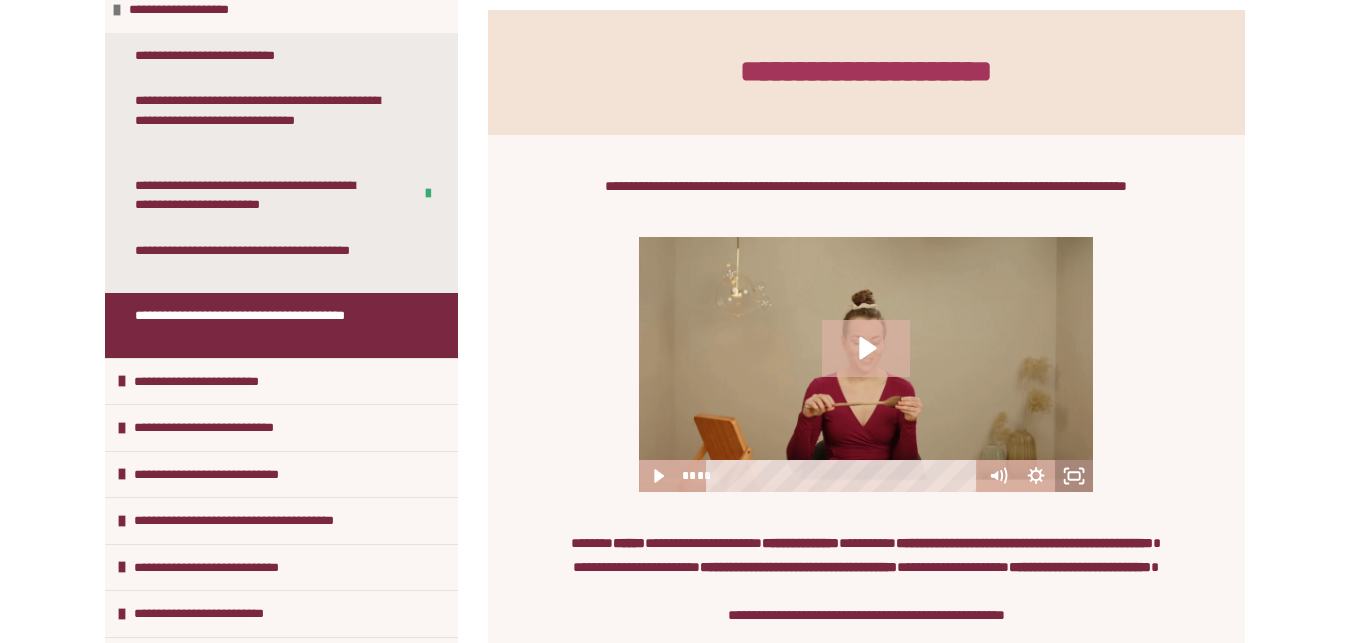 click 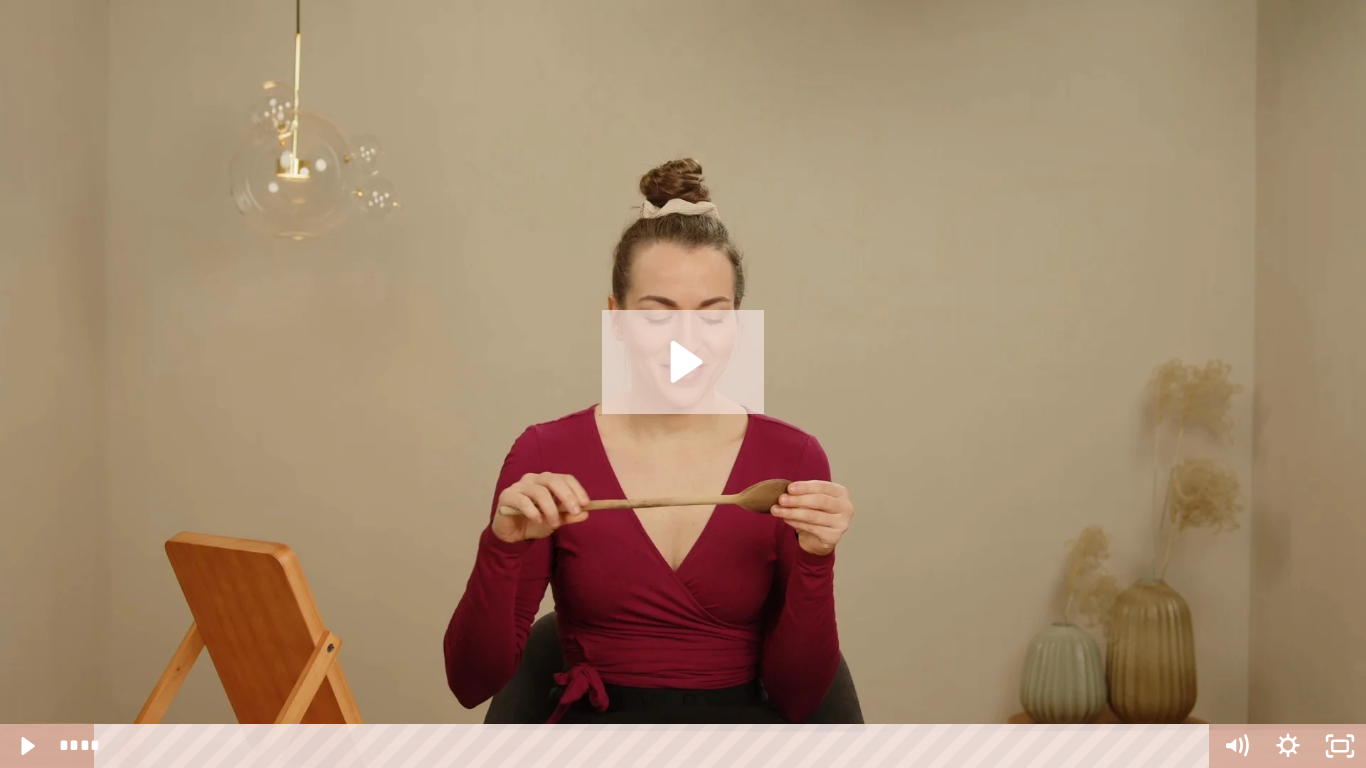 click 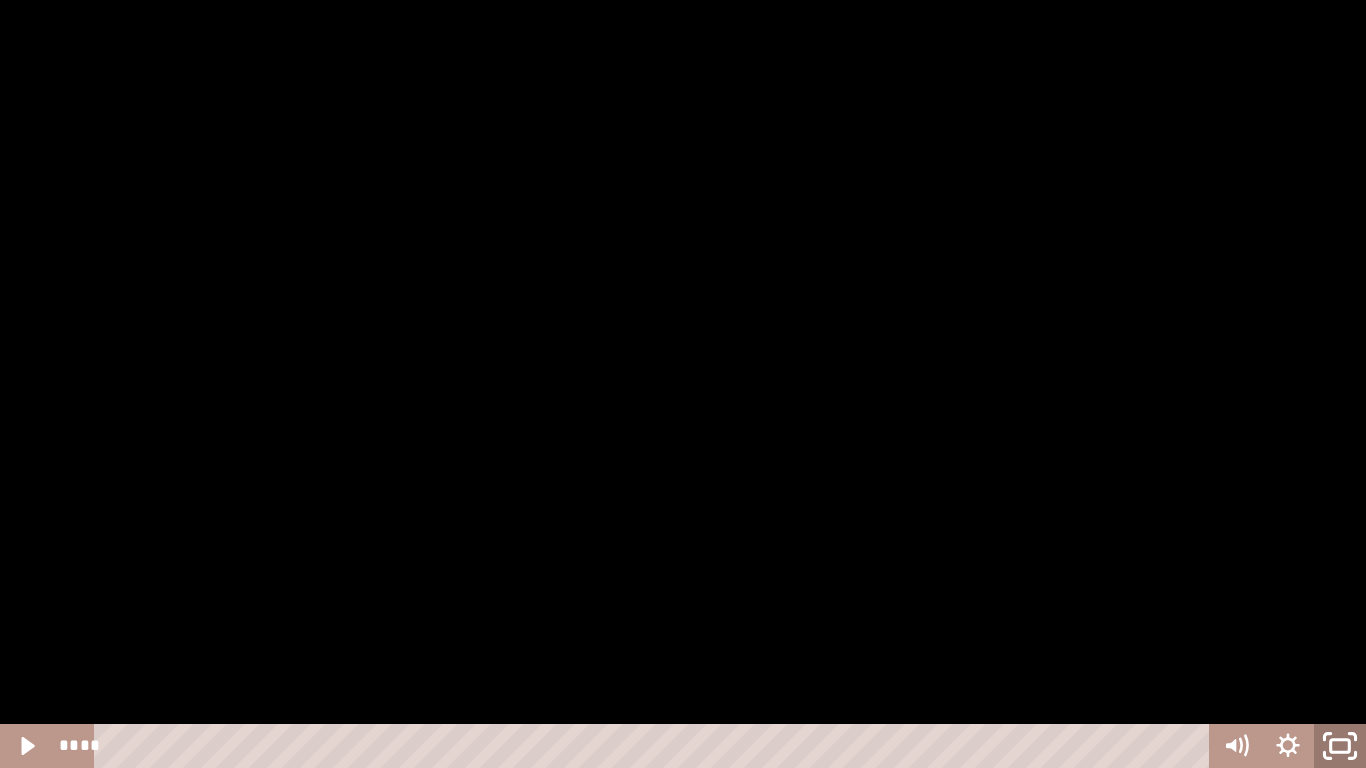 click 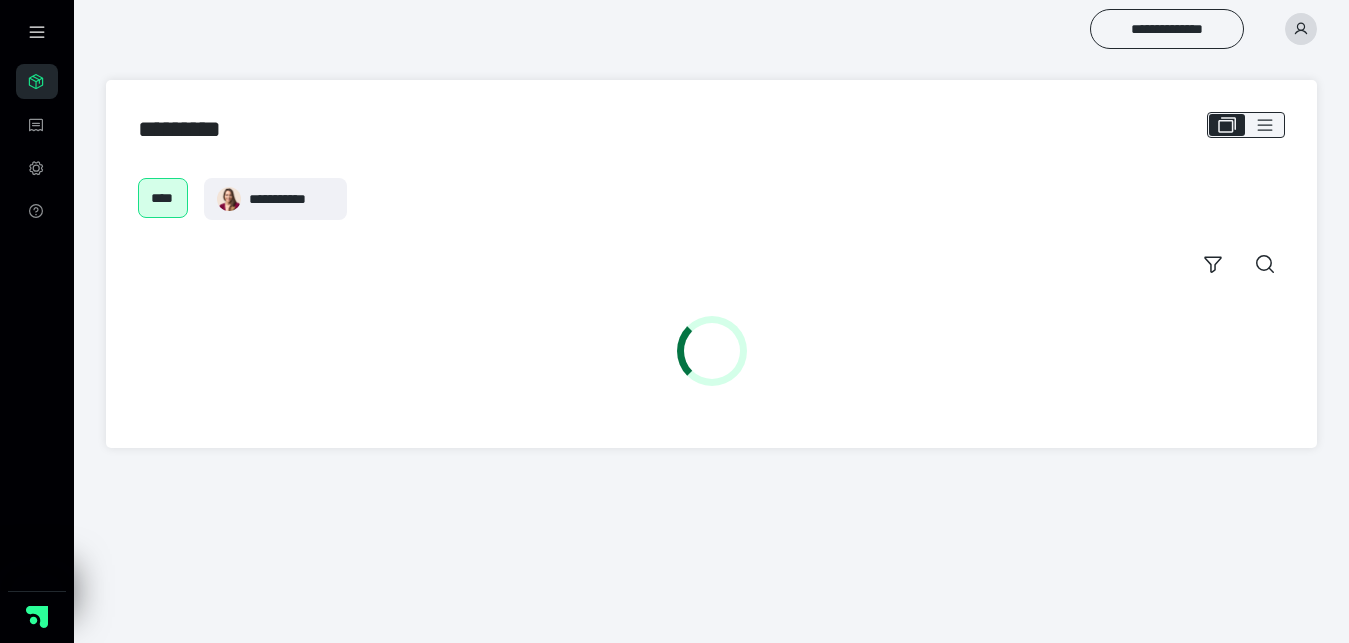 scroll, scrollTop: 0, scrollLeft: 0, axis: both 